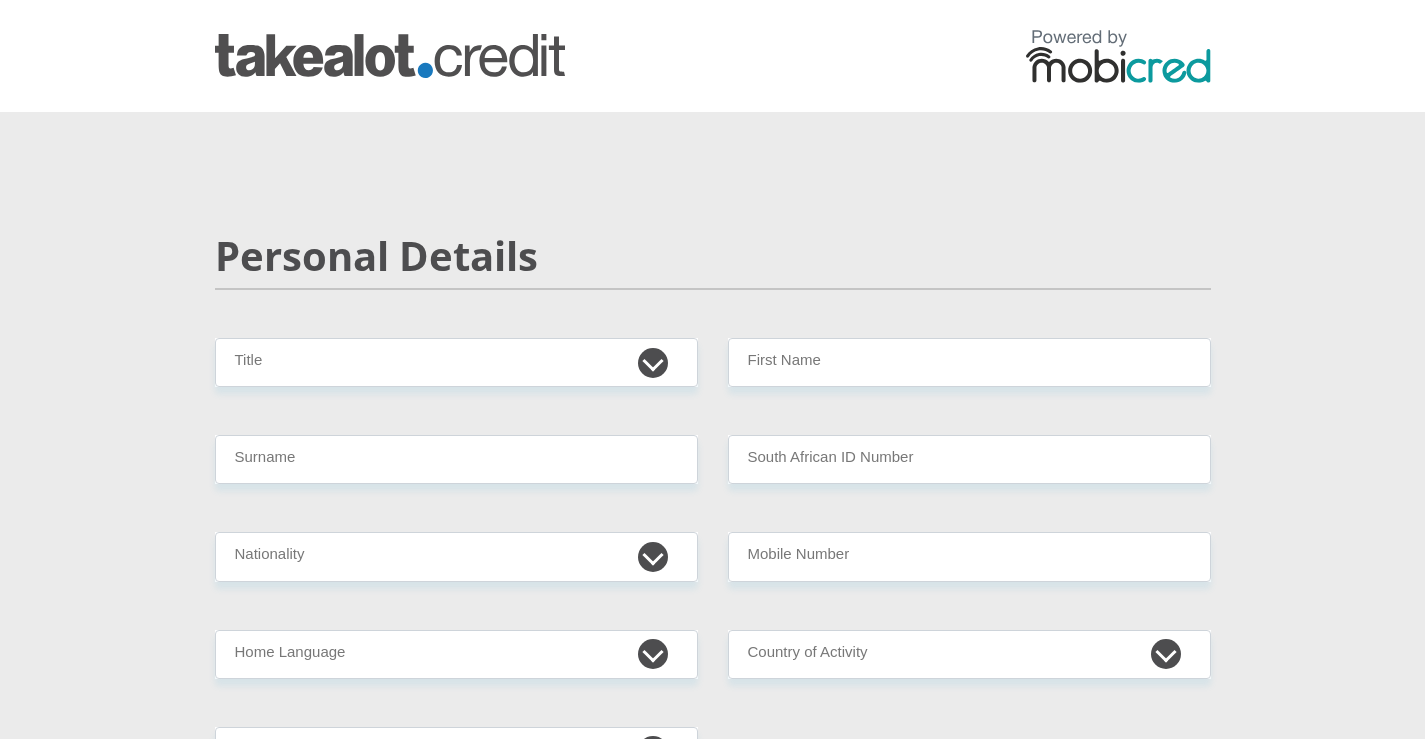 scroll, scrollTop: 0, scrollLeft: 0, axis: both 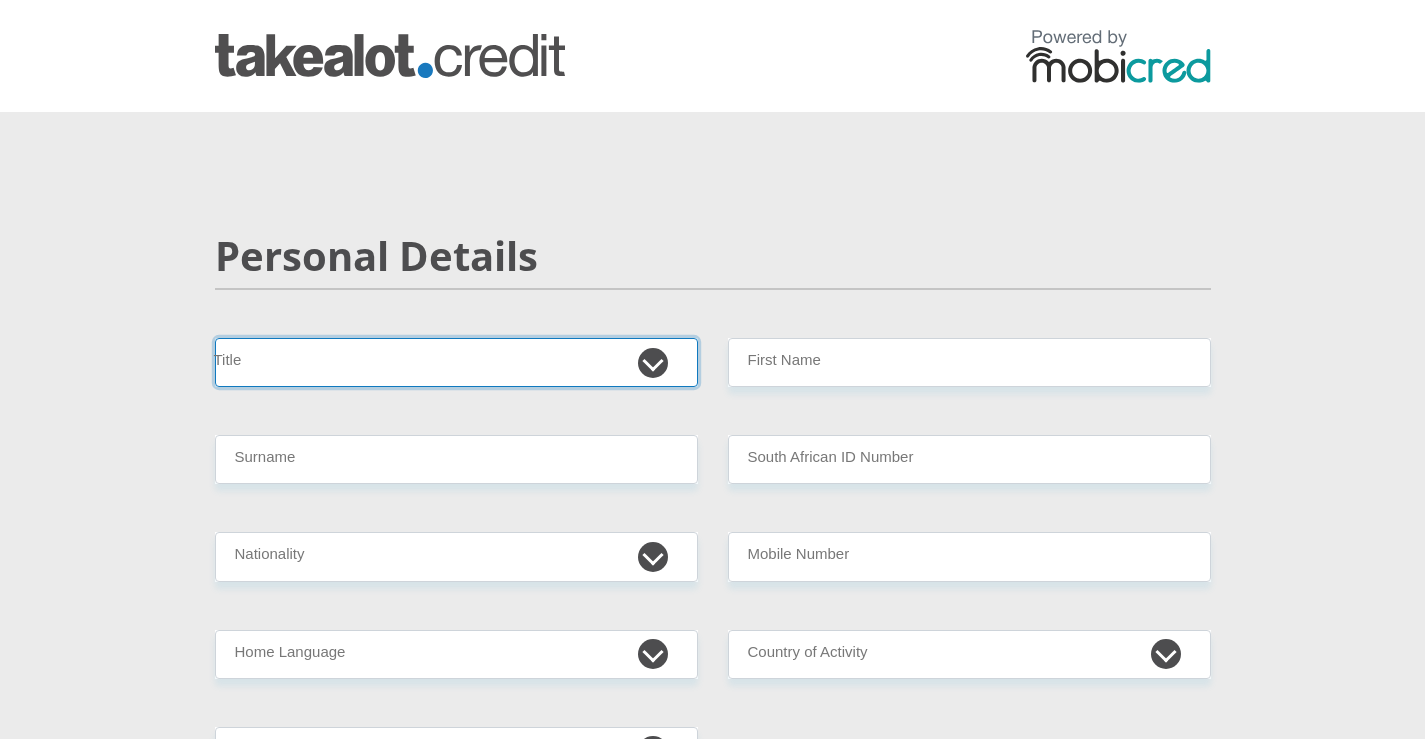 click on "Mr
Ms
Mrs
Dr
Other" at bounding box center (456, 362) 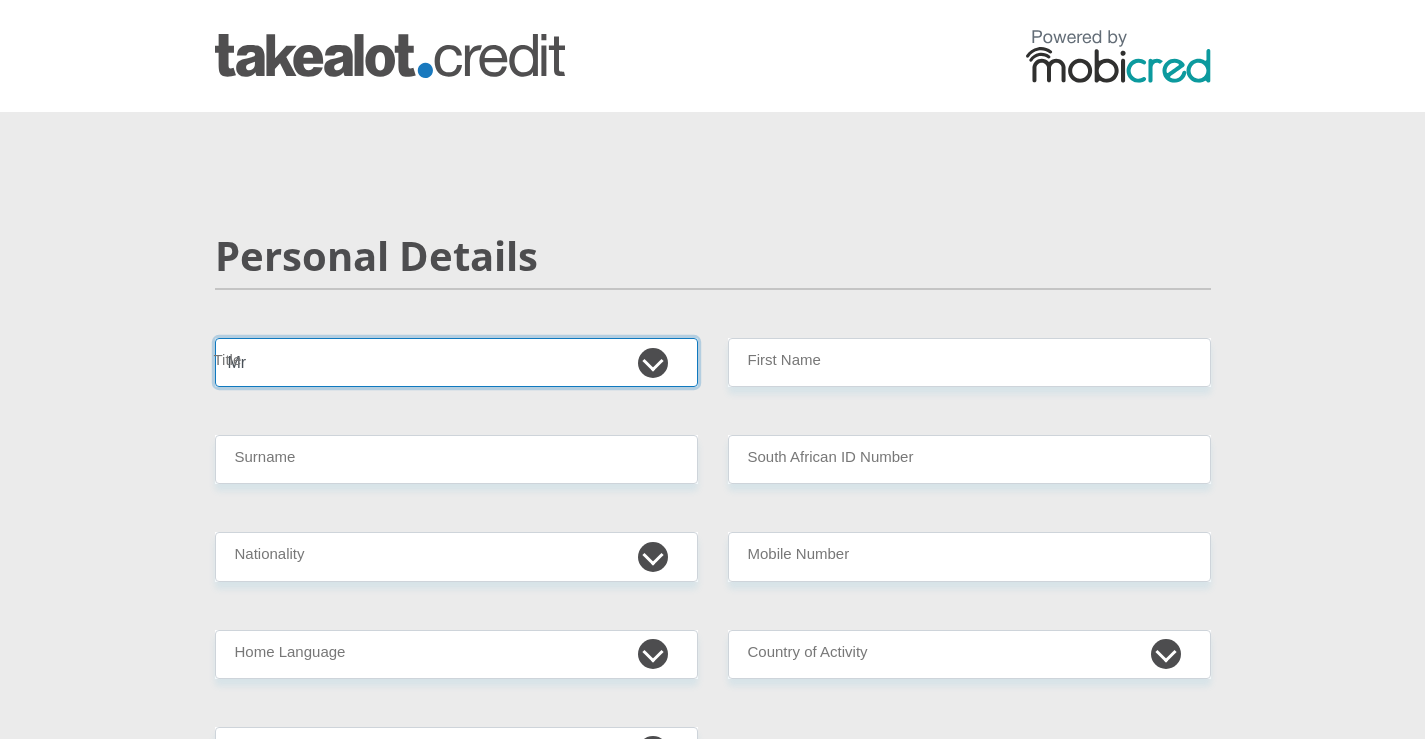 click on "Mr
Ms
Mrs
Dr
Other" at bounding box center (456, 362) 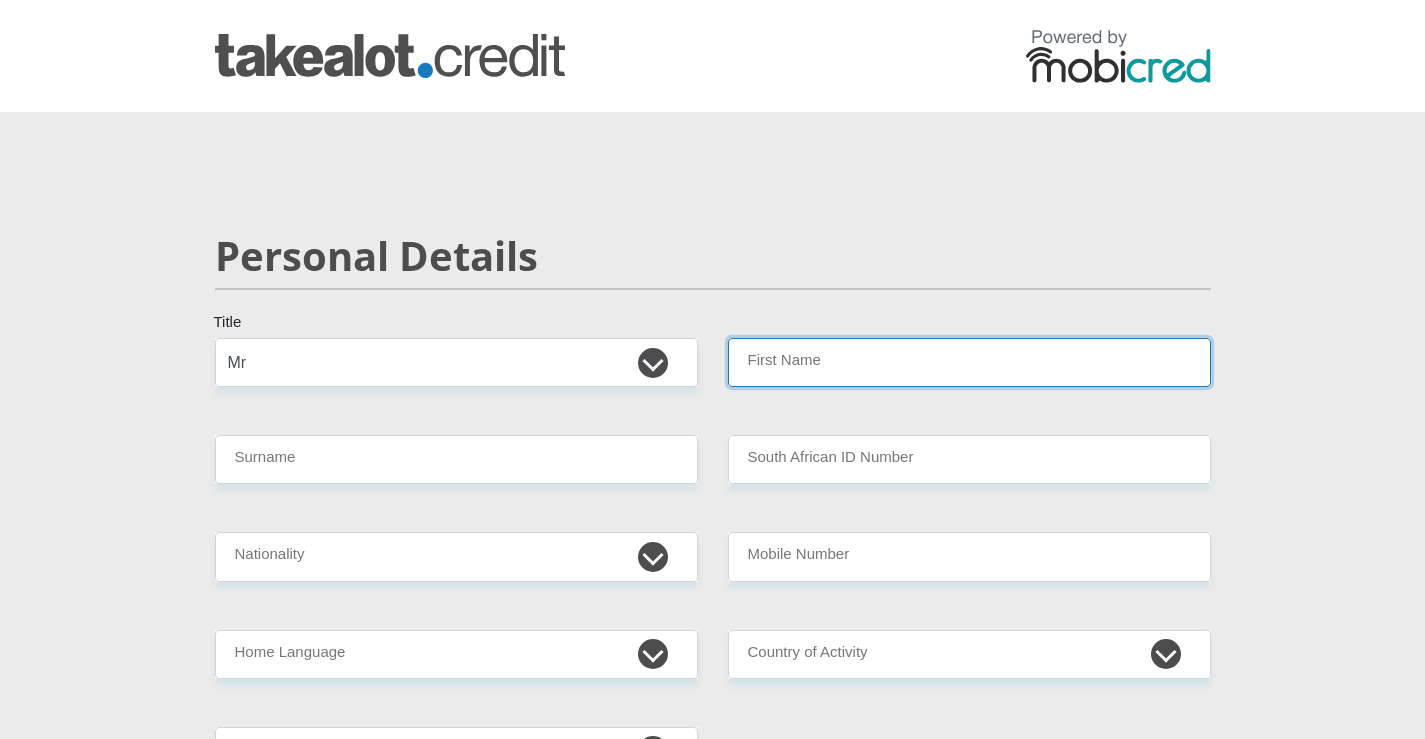 click on "First Name" at bounding box center (969, 362) 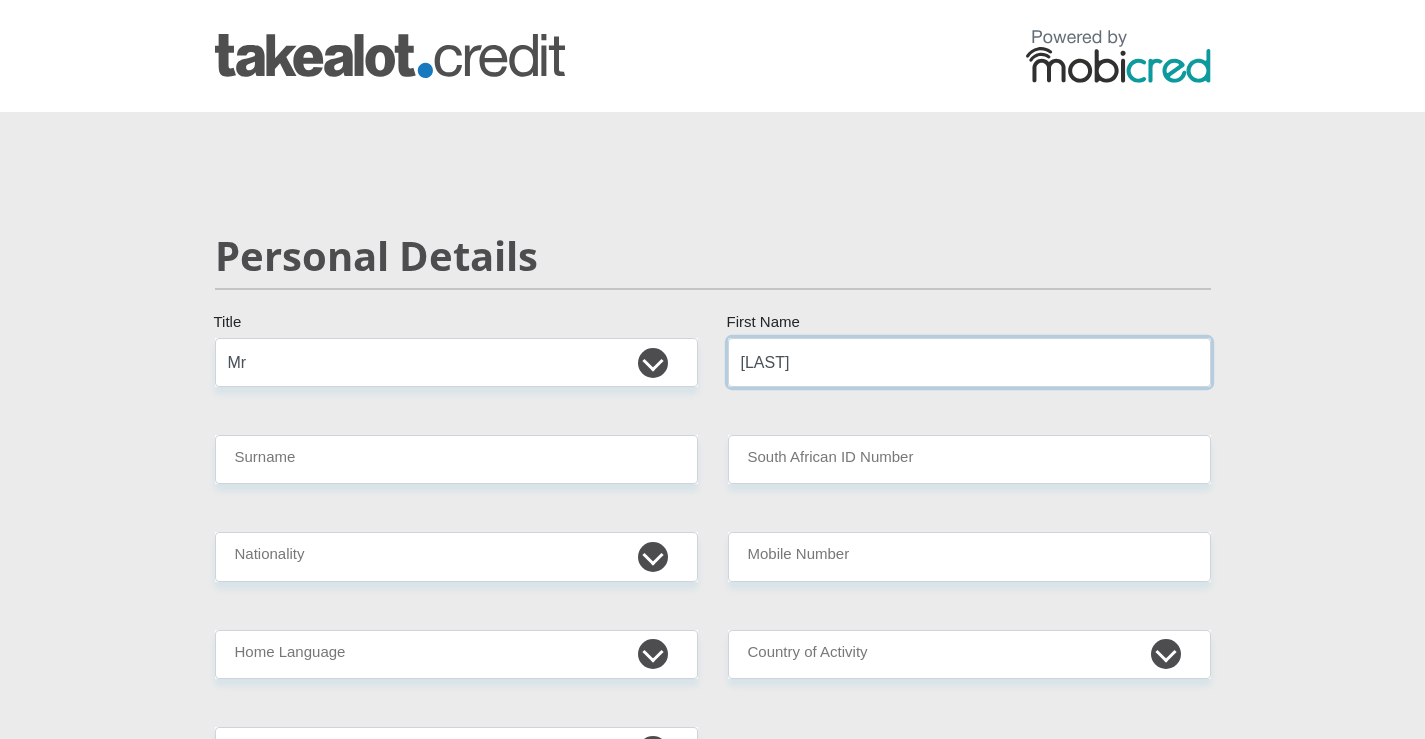 type on "[LAST]" 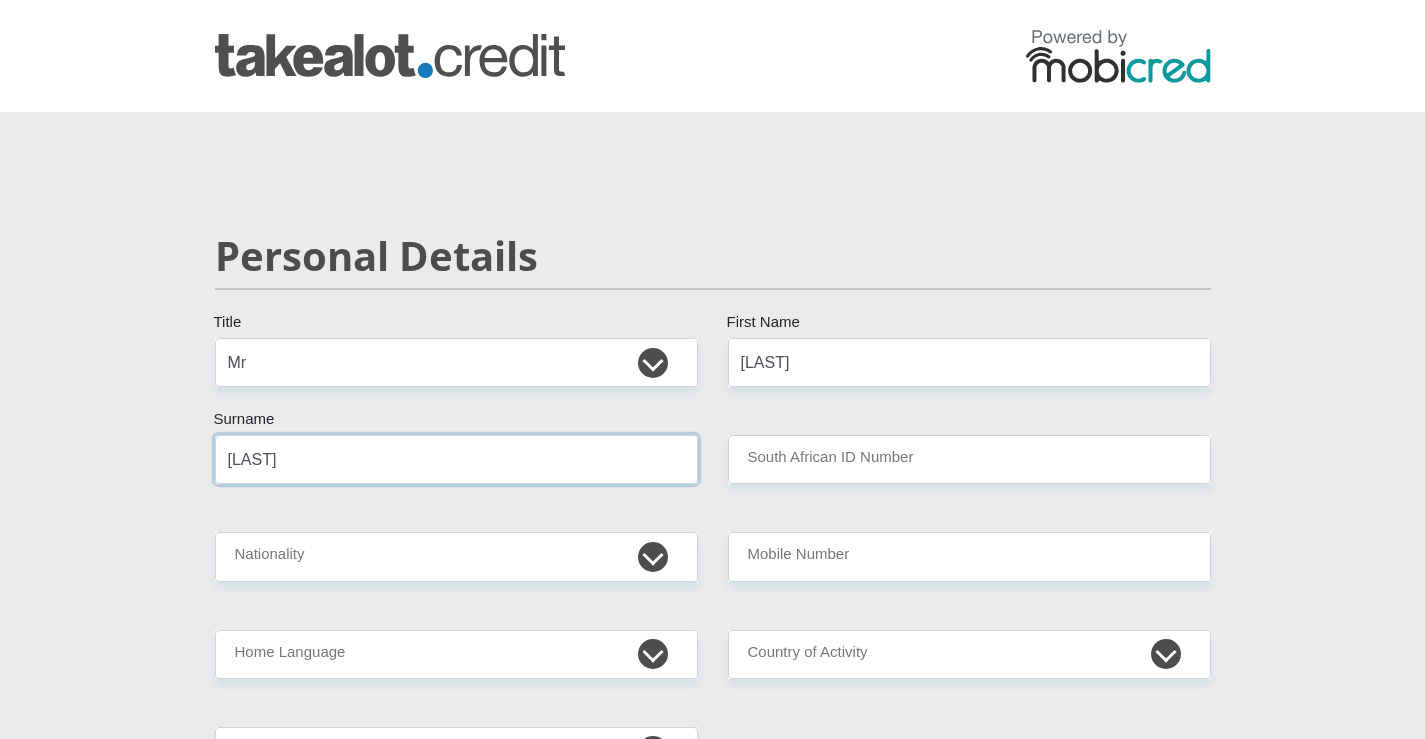 type on "[LAST]" 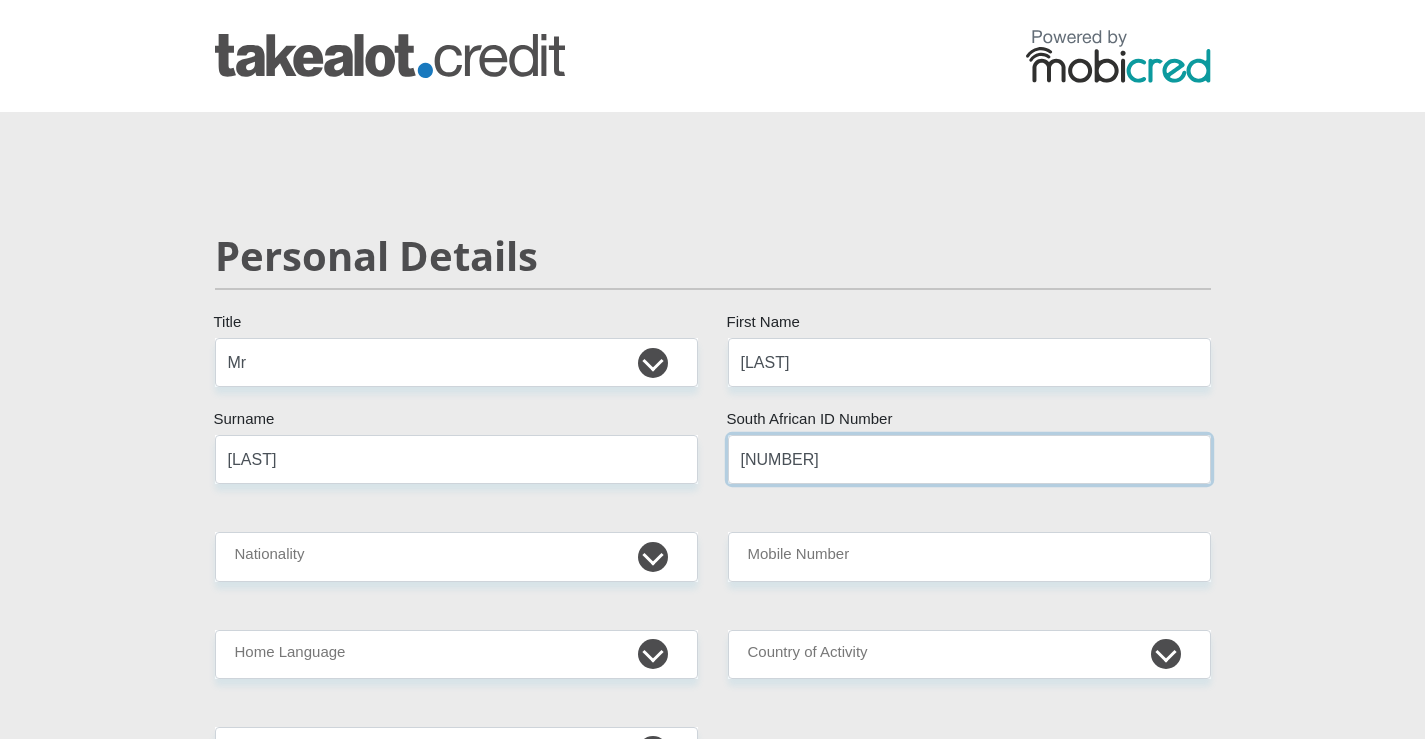 type on "[NUMBER]" 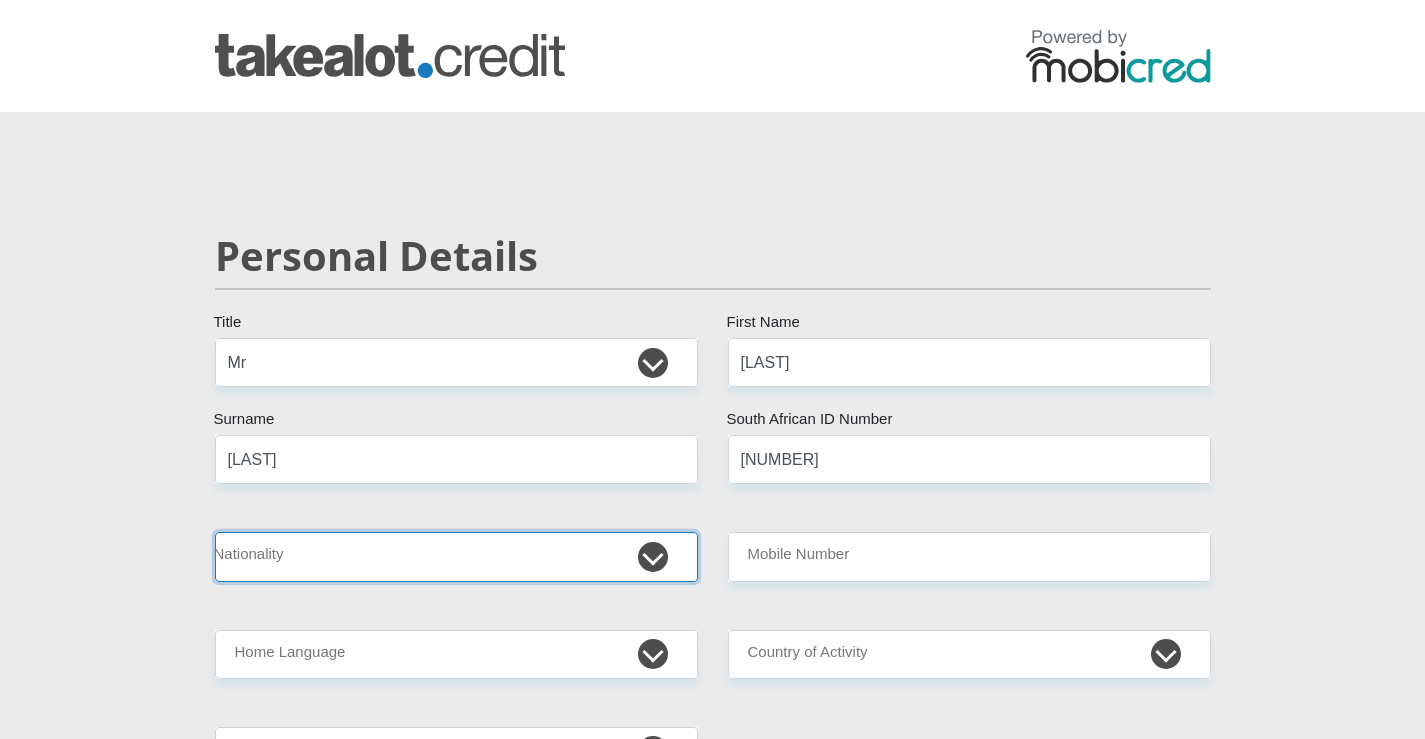 click on "South Africa
Afghanistan
Aland Islands
Albania
Algeria
America Samoa
American Virgin Islands
Andorra
Angola
Anguilla
Antarctica
Antigua and Barbuda
Argentina
Armenia
Aruba
Ascension Island
Australia
Austria
Azerbaijan
Bahamas
Bahrain
Bangladesh
Barbados
Chad" at bounding box center (456, 556) 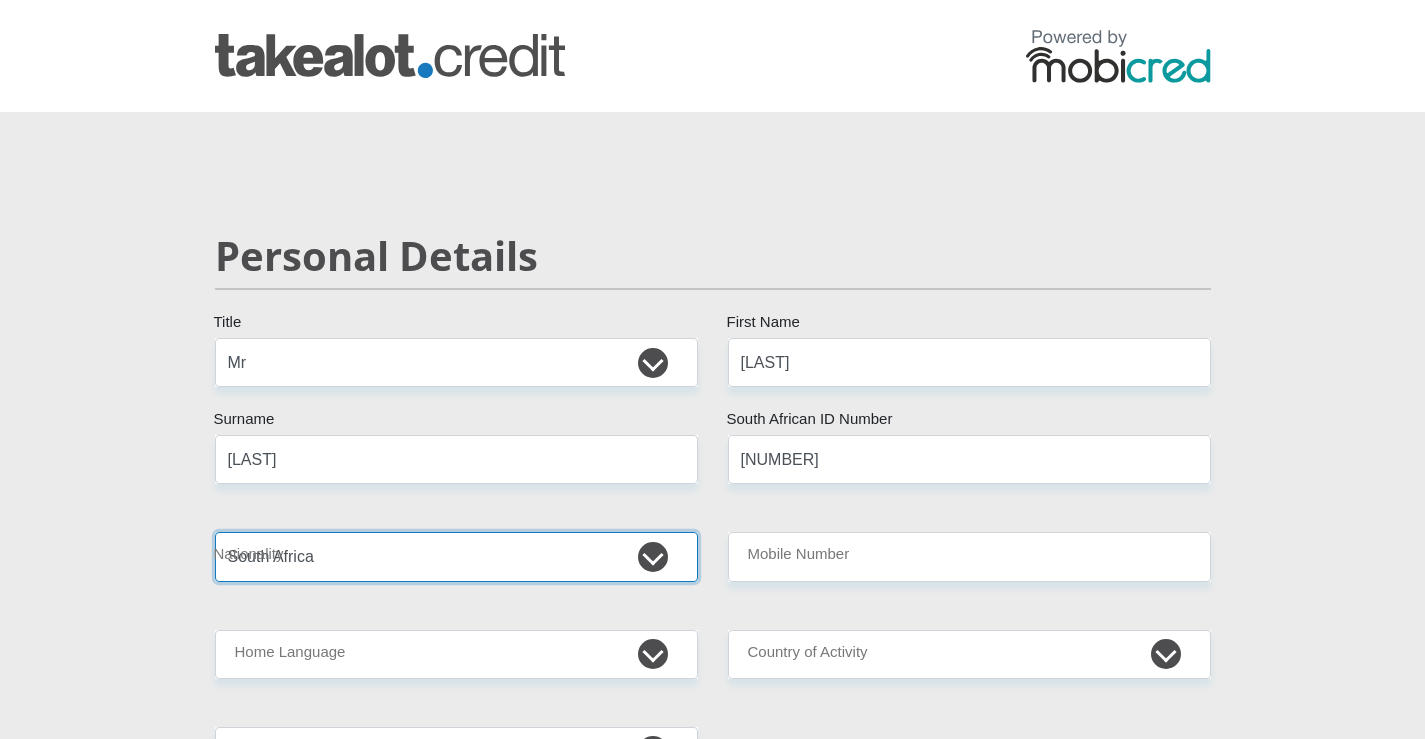 click on "South Africa
Afghanistan
Aland Islands
Albania
Algeria
America Samoa
American Virgin Islands
Andorra
Angola
Anguilla
Antarctica
Antigua and Barbuda
Argentina
Armenia
Aruba
Ascension Island
Australia
Austria
Azerbaijan
Bahamas
Bahrain
Bangladesh
Barbados
Chad" at bounding box center (456, 556) 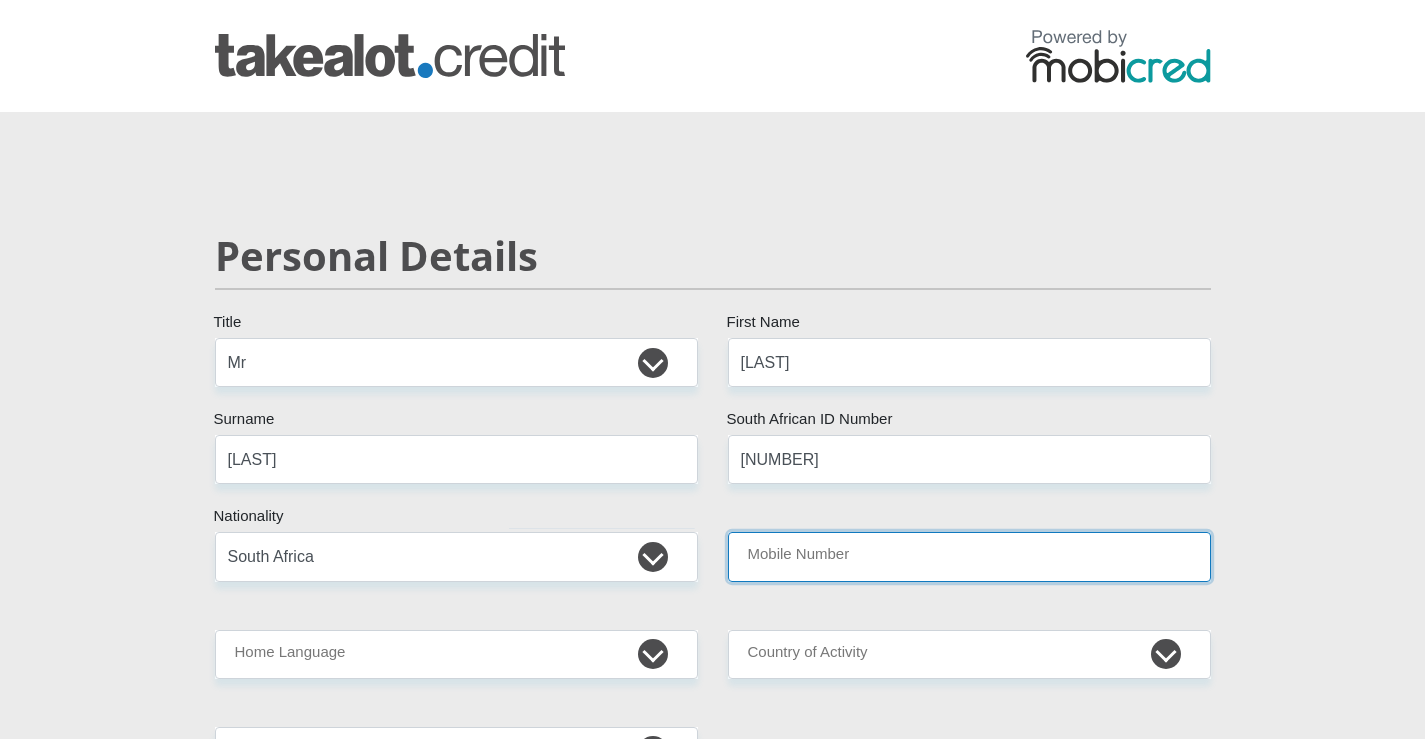 click on "Mobile Number" at bounding box center (969, 556) 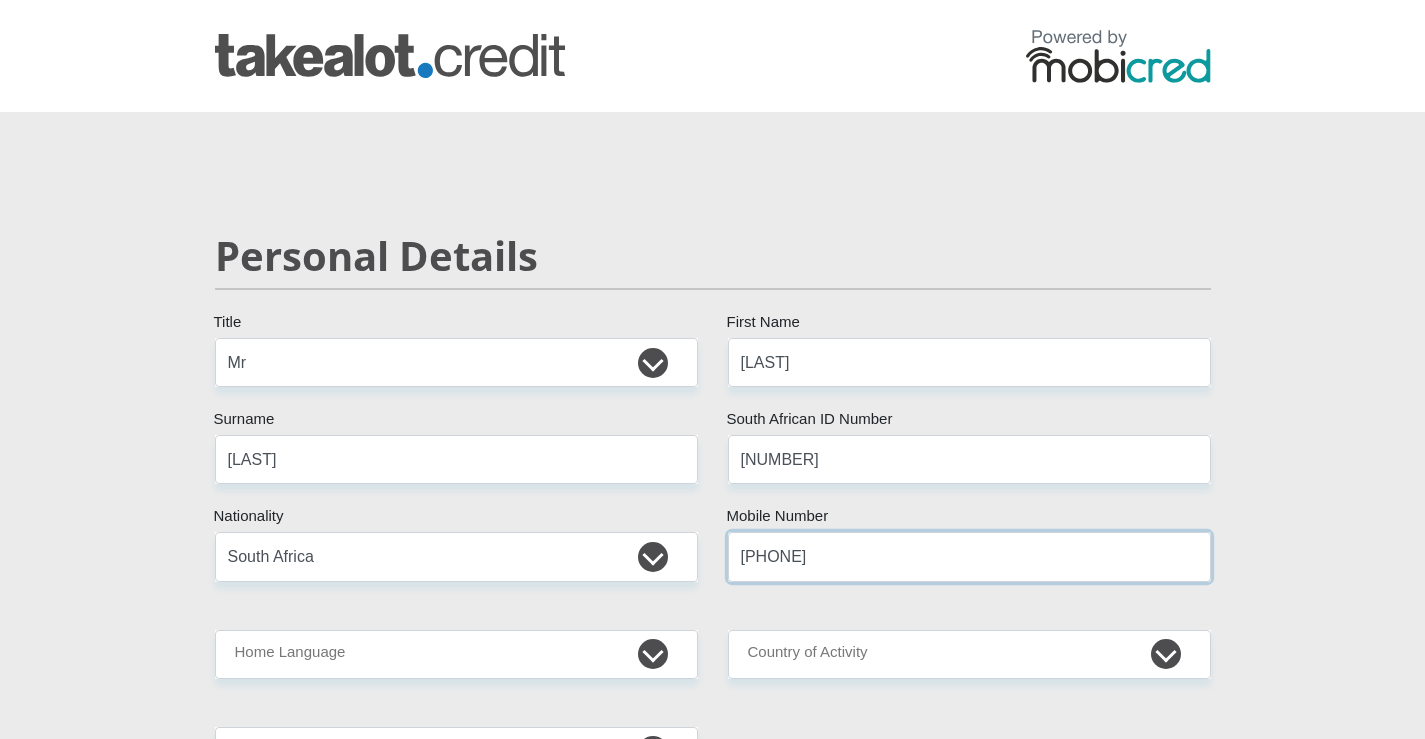 type on "[PHONE]" 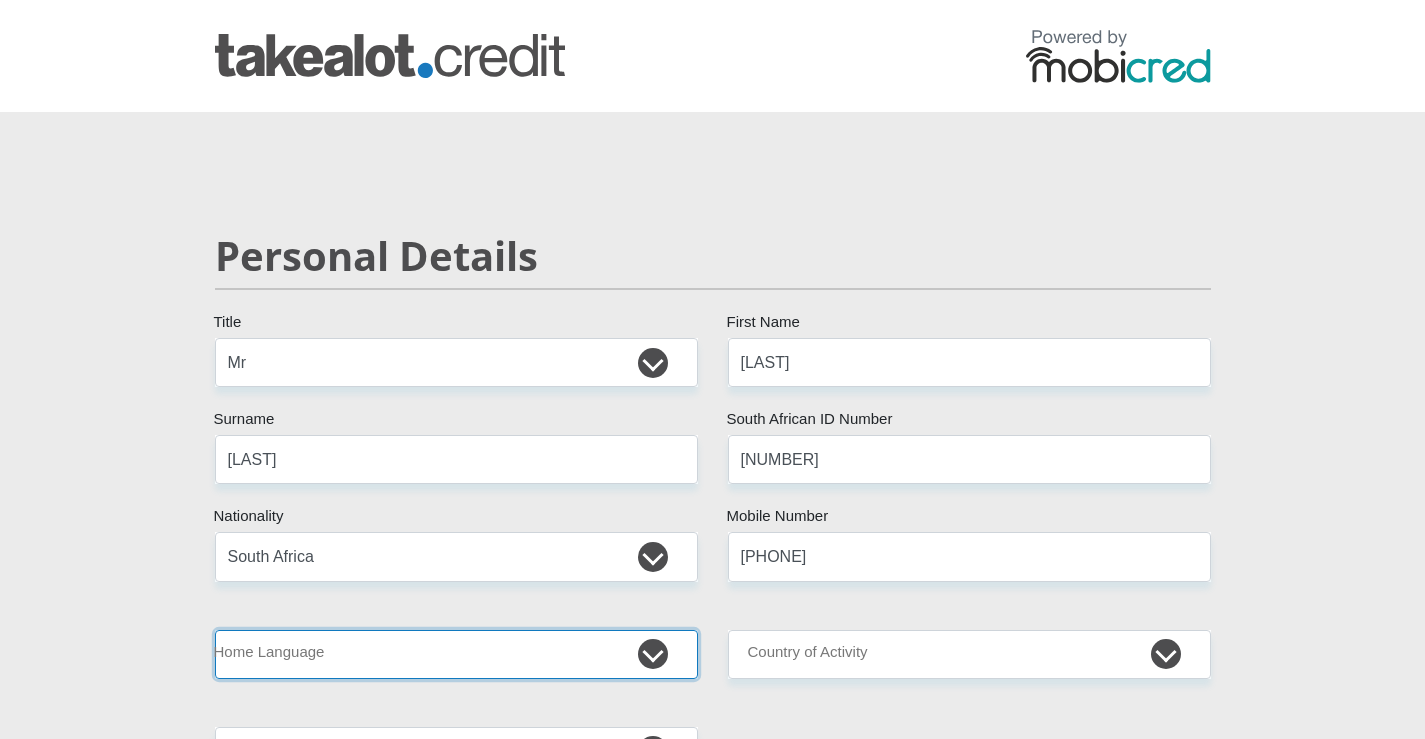click on "Afrikaans
English
Sepedi
South Ndebele
Southern Sotho
Swati
Tsonga
Tswana
Venda
Xhosa
Zulu
Other" at bounding box center [456, 654] 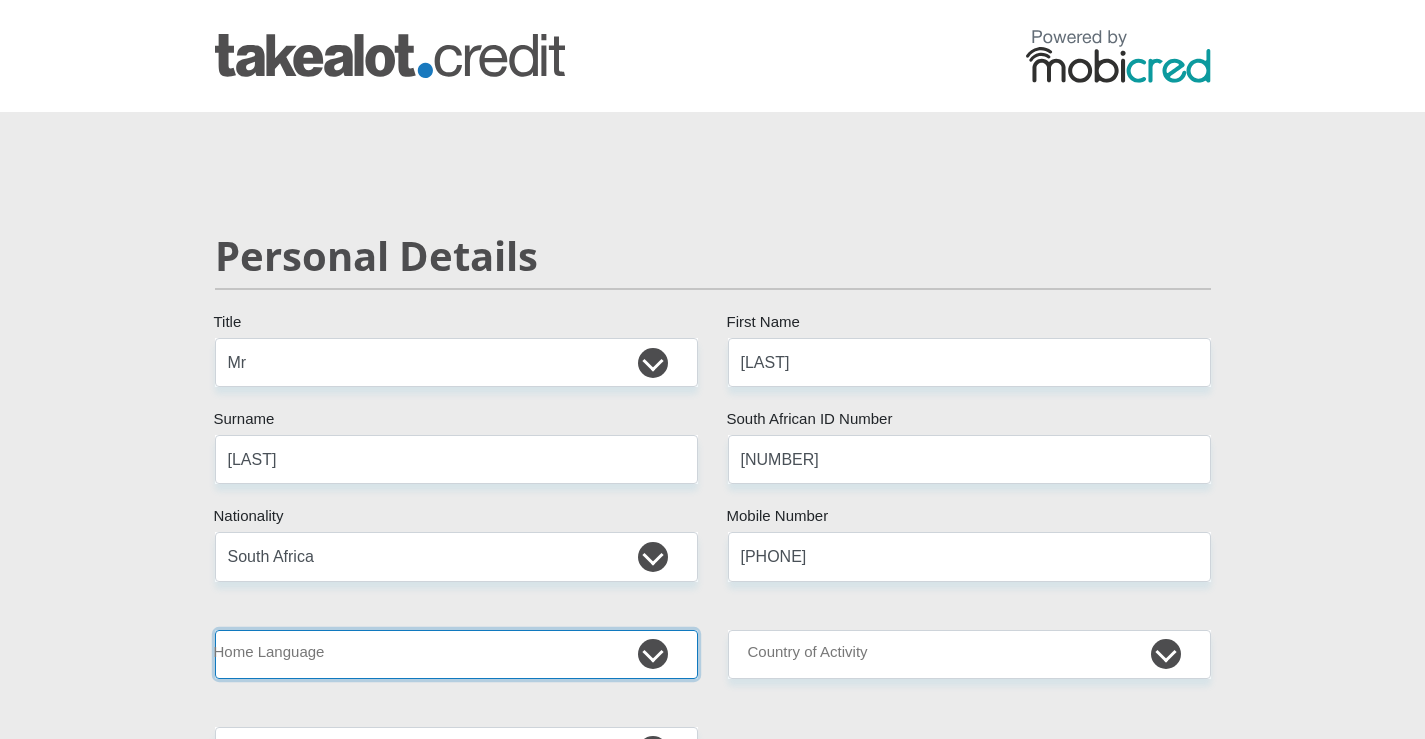 select on "afr" 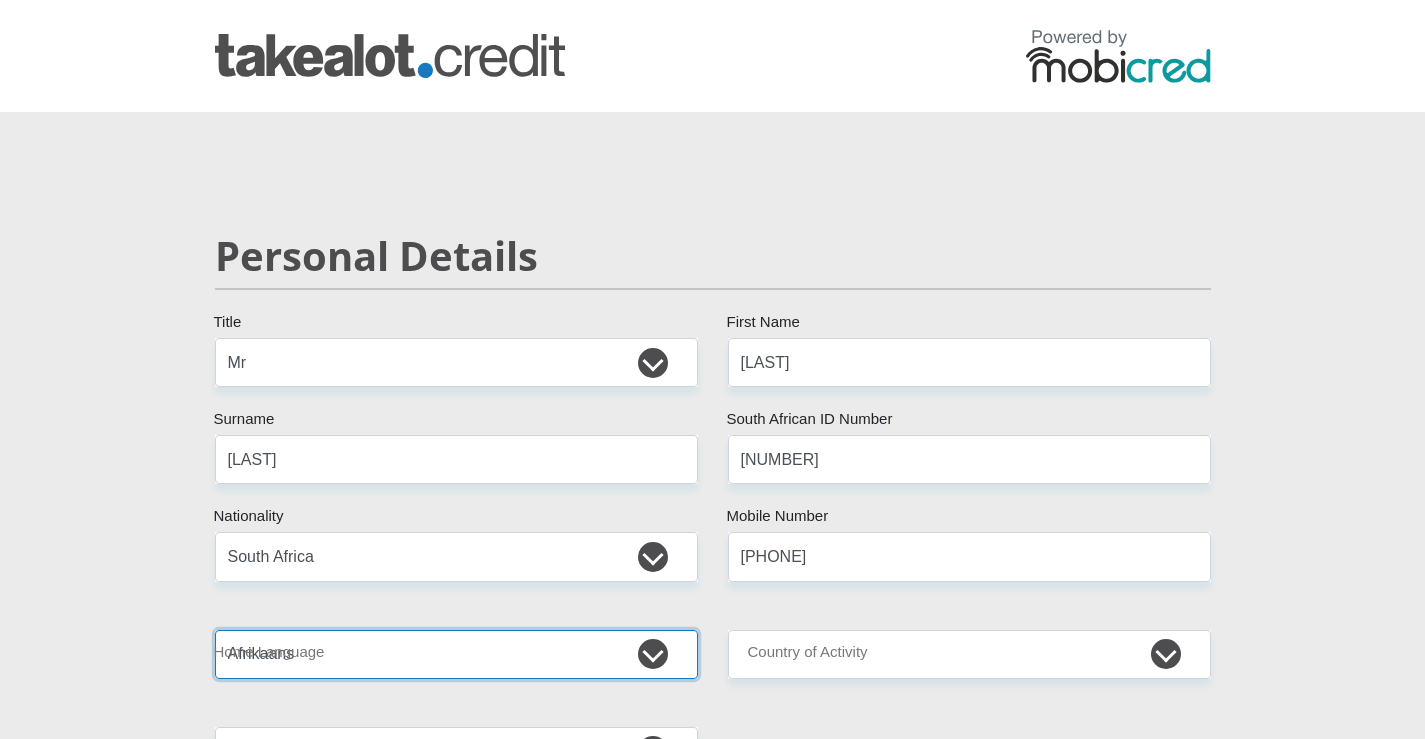click on "Afrikaans
English
Sepedi
South Ndebele
Southern Sotho
Swati
Tsonga
Tswana
Venda
Xhosa
Zulu
Other" at bounding box center (456, 654) 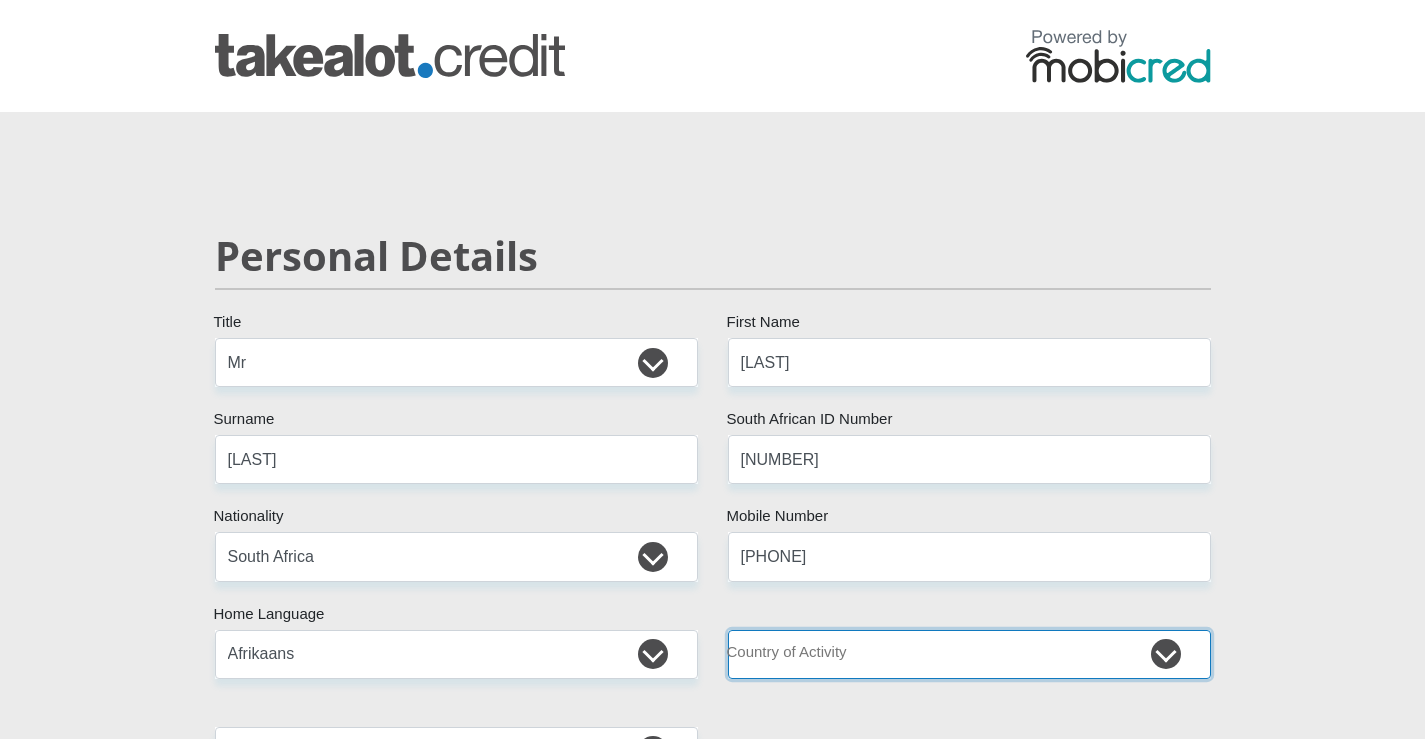 click on "South Africa
Afghanistan
Aland Islands
Albania
Algeria
America Samoa
American Virgin Islands
Andorra
Angola
Anguilla
Antarctica
Antigua and Barbuda
Argentina
Armenia
Aruba
Ascension Island
Australia
Austria
Azerbaijan
Chad" at bounding box center [969, 654] 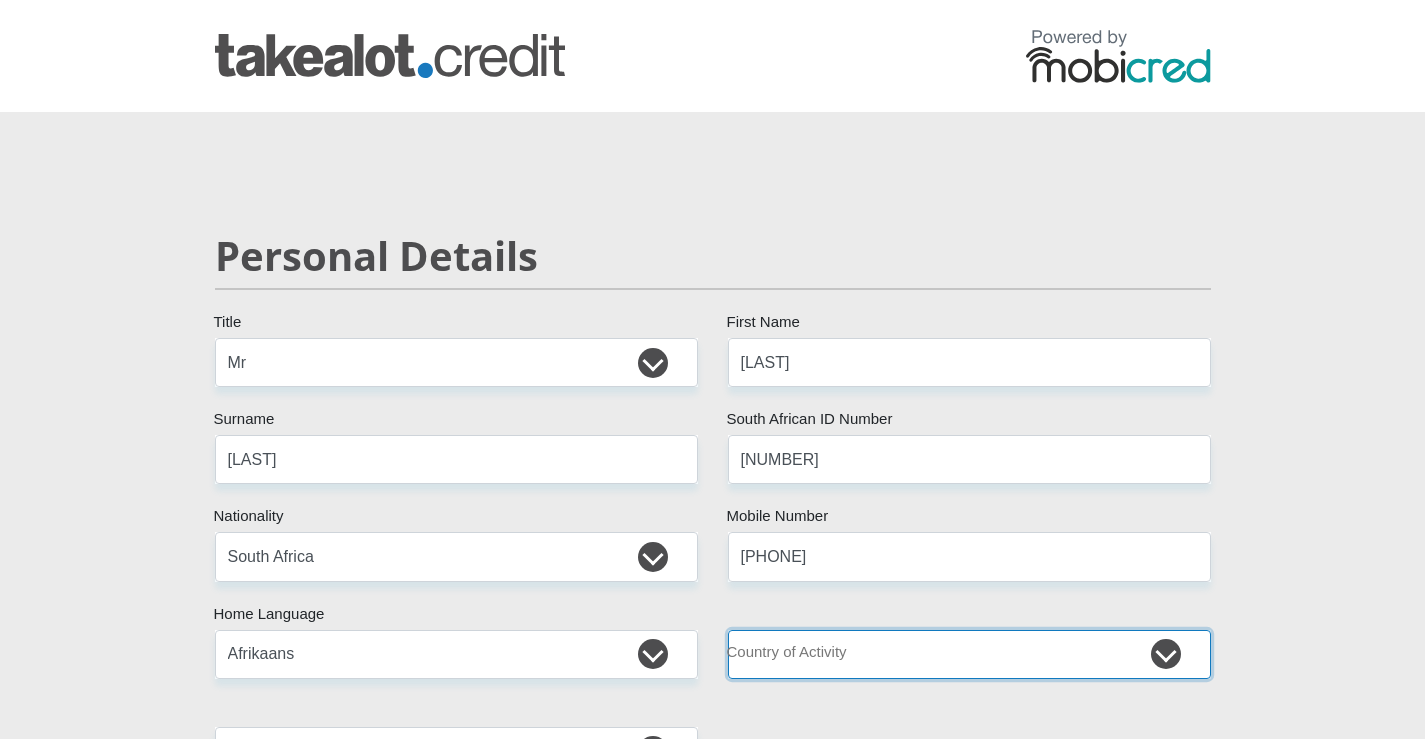 select on "ZAF" 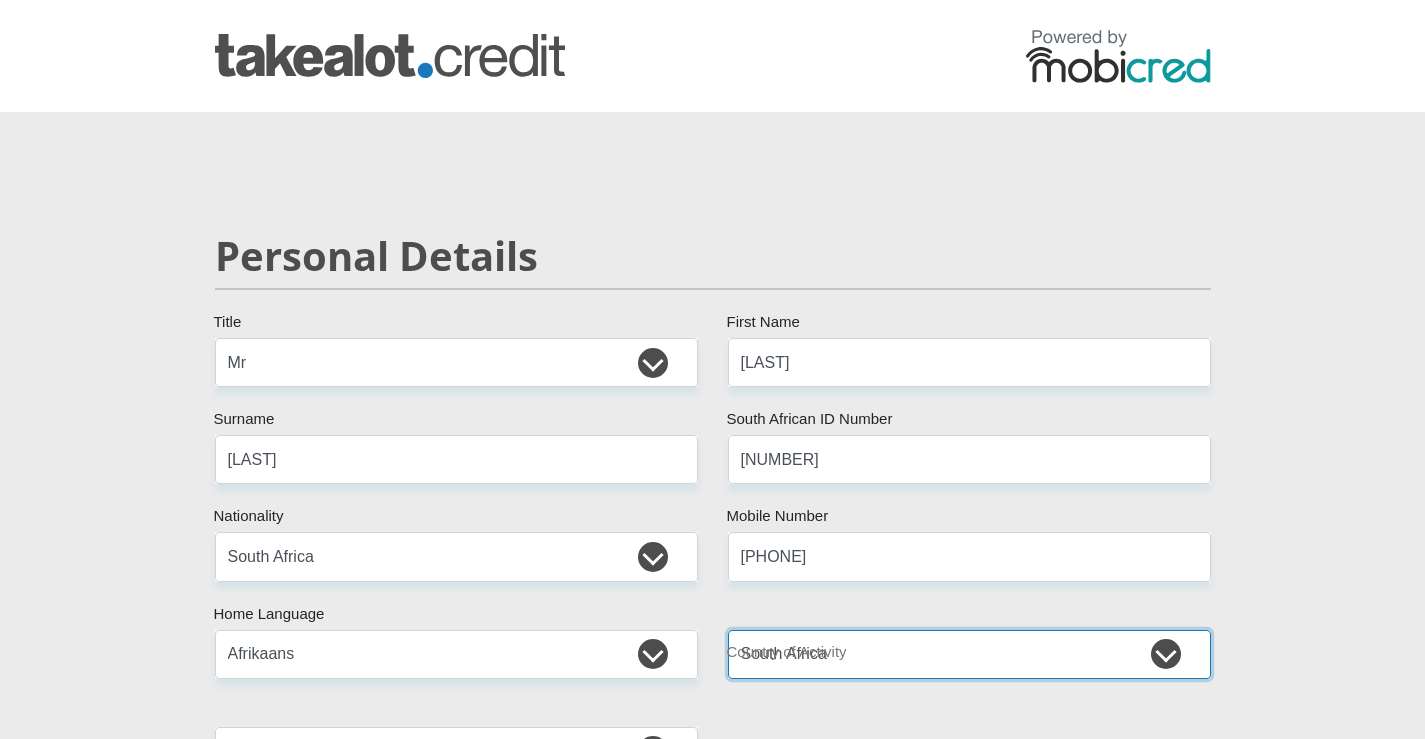 click on "South Africa
Afghanistan
Aland Islands
Albania
Algeria
America Samoa
American Virgin Islands
Andorra
Angola
Anguilla
Antarctica
Antigua and Barbuda
Argentina
Armenia
Aruba
Ascension Island
Australia
Austria
Azerbaijan
Chad" at bounding box center [969, 654] 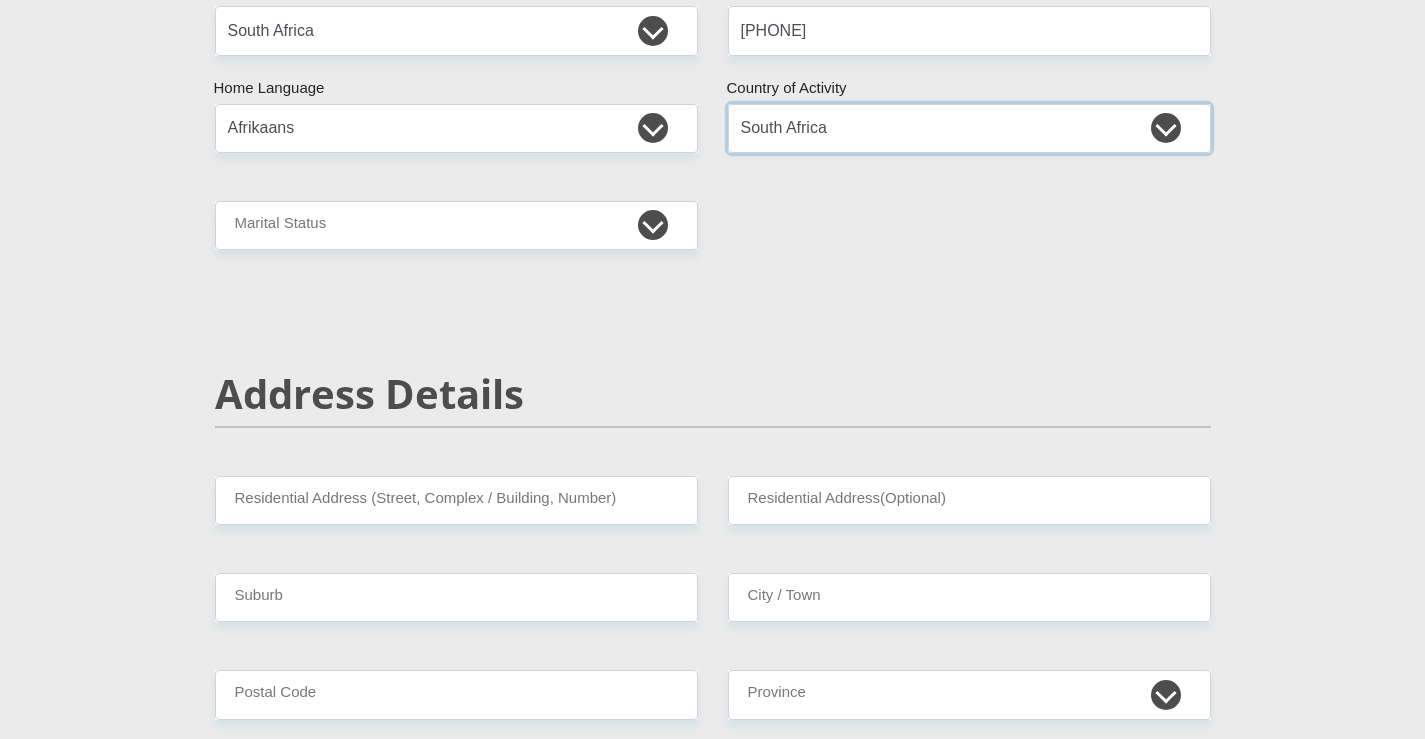 scroll, scrollTop: 607, scrollLeft: 0, axis: vertical 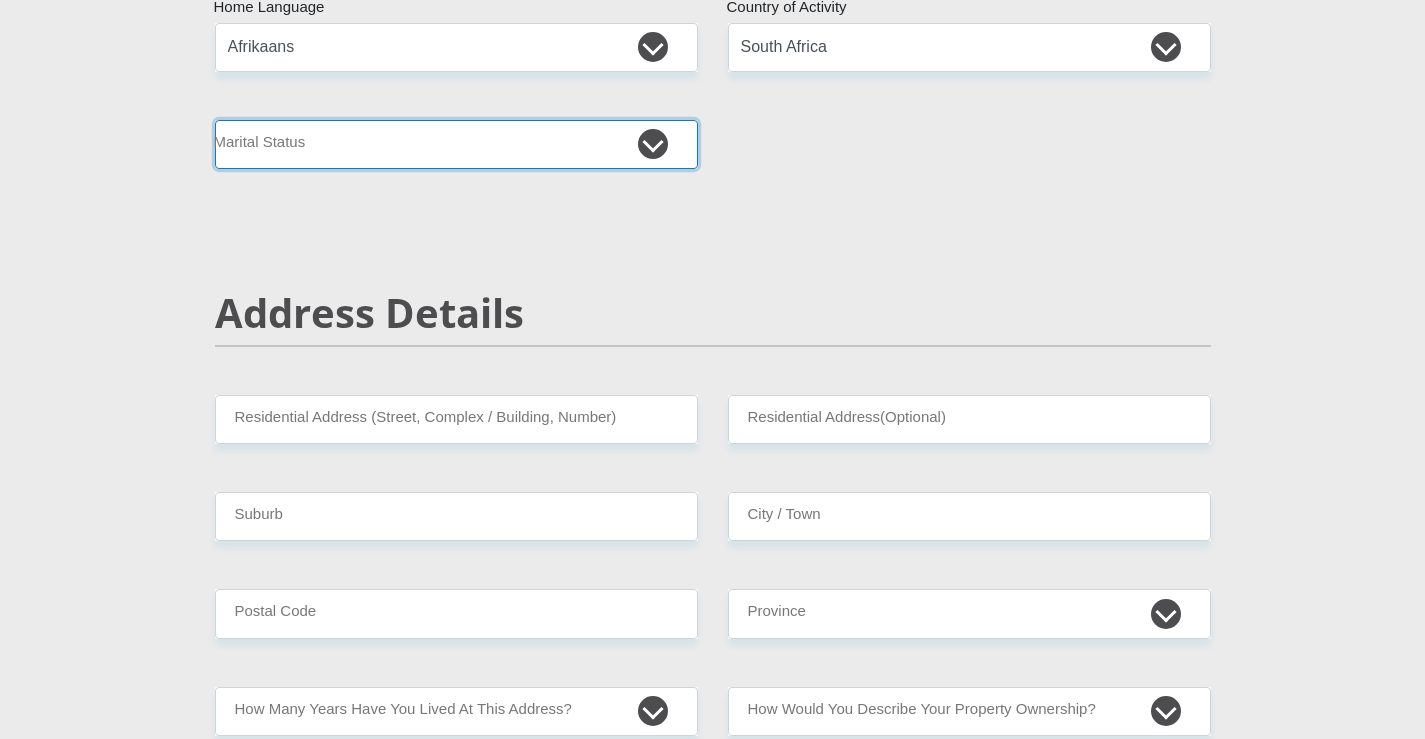 drag, startPoint x: 537, startPoint y: 129, endPoint x: 525, endPoint y: 139, distance: 15.6205 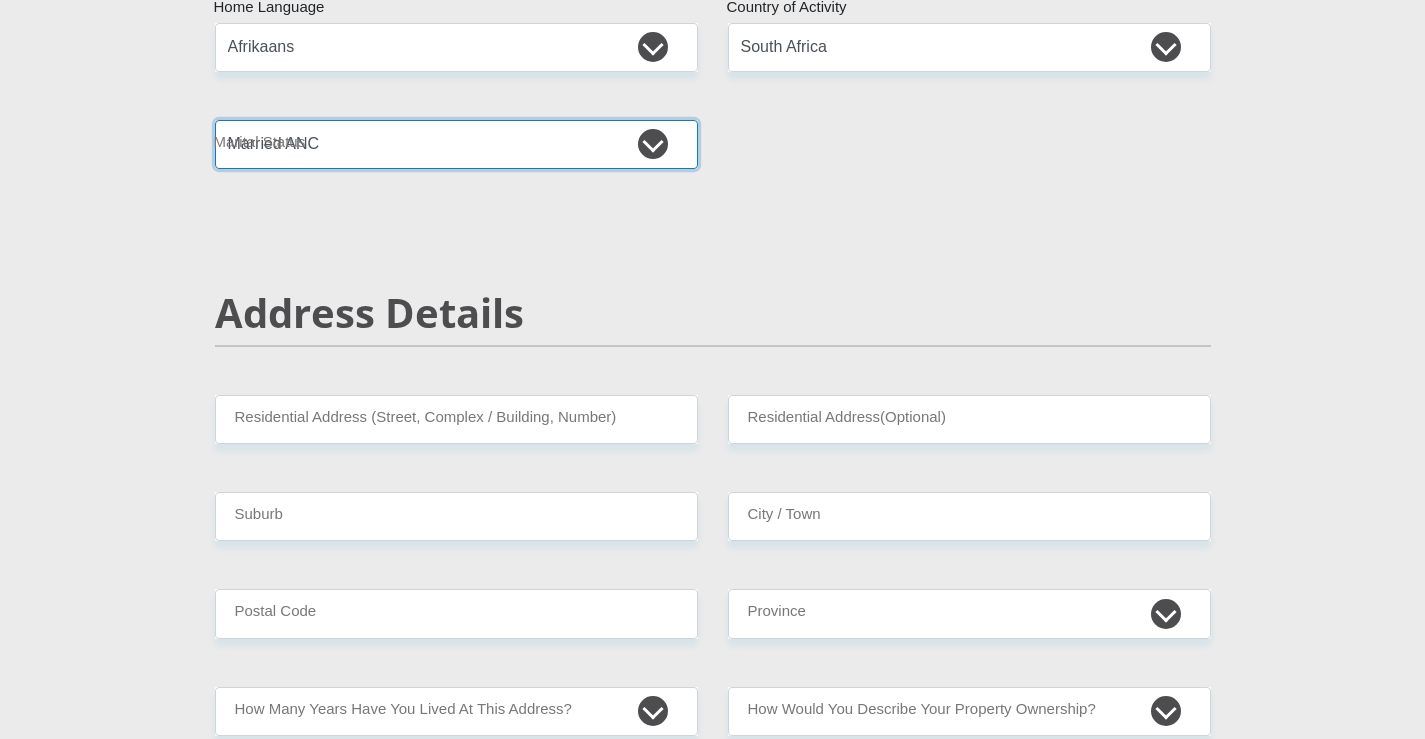 click on "Married ANC
Single
Divorced
Widowed
Married COP or Customary Law" at bounding box center (456, 144) 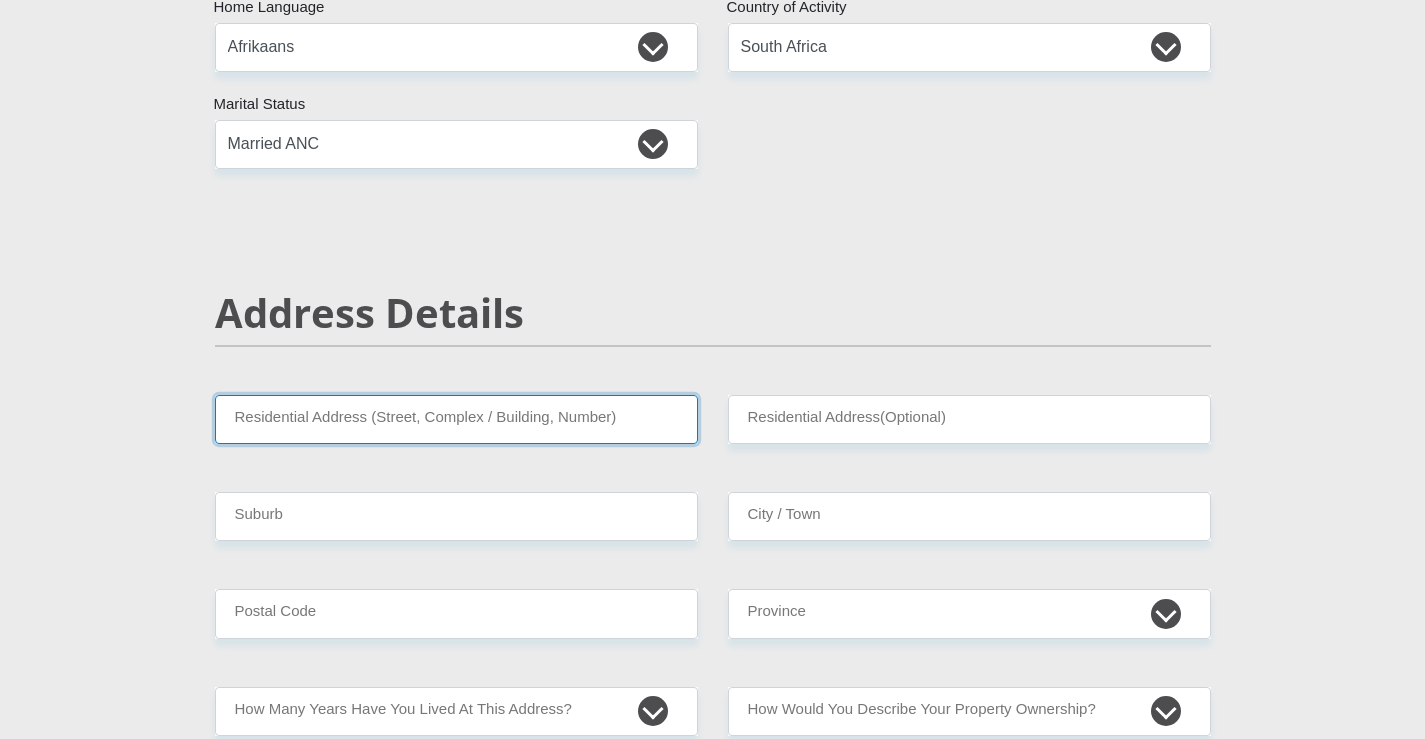 click on "Residential Address (Street, Complex / Building, Number)" at bounding box center [456, 419] 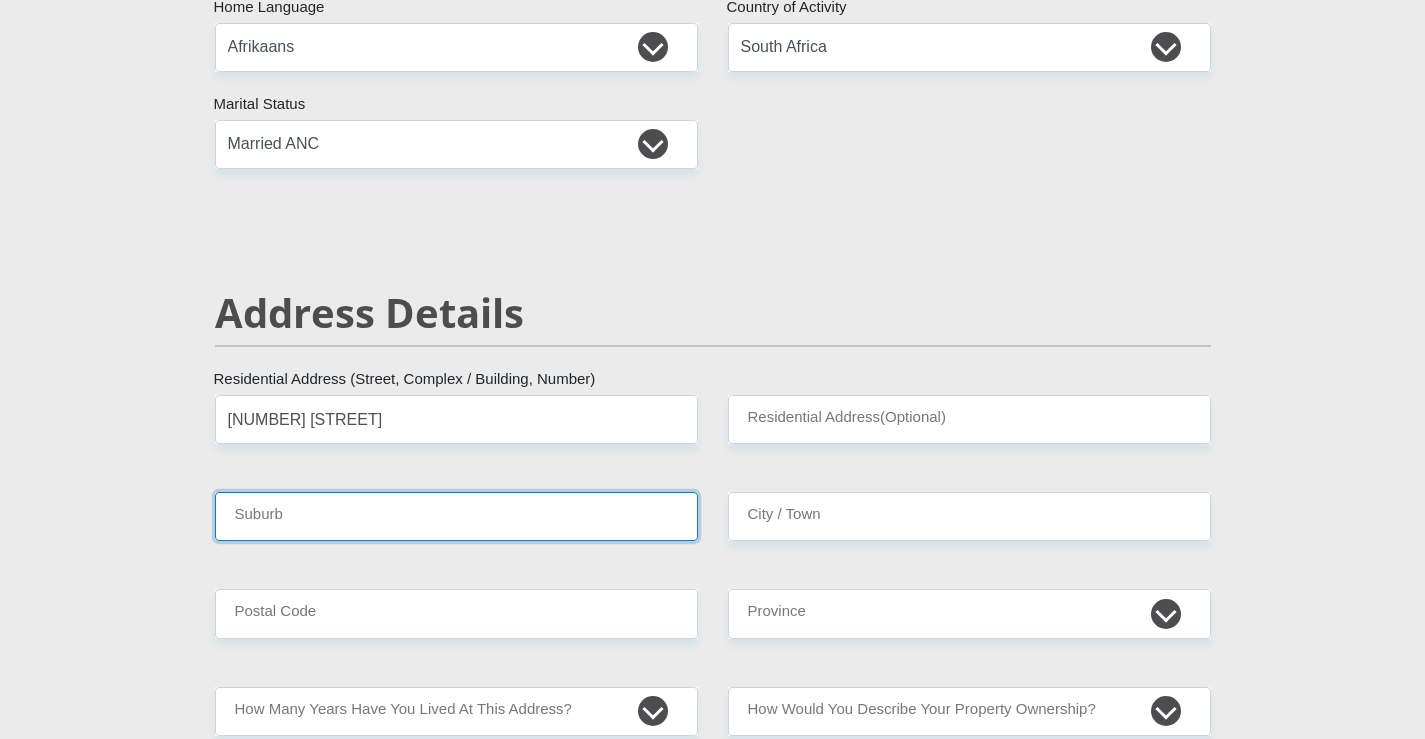 type on "[CITY] ([PHONE])" 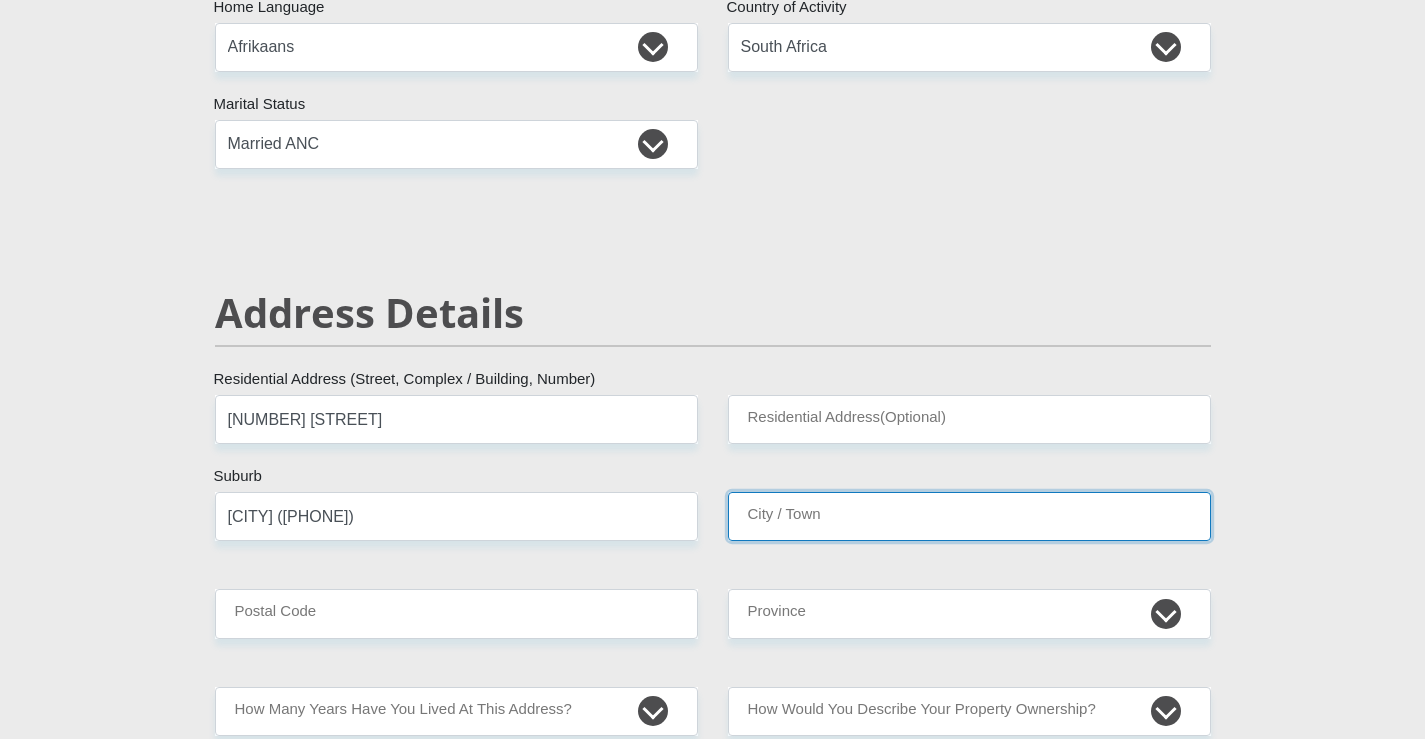 type on "[CITY] ([PHONE])" 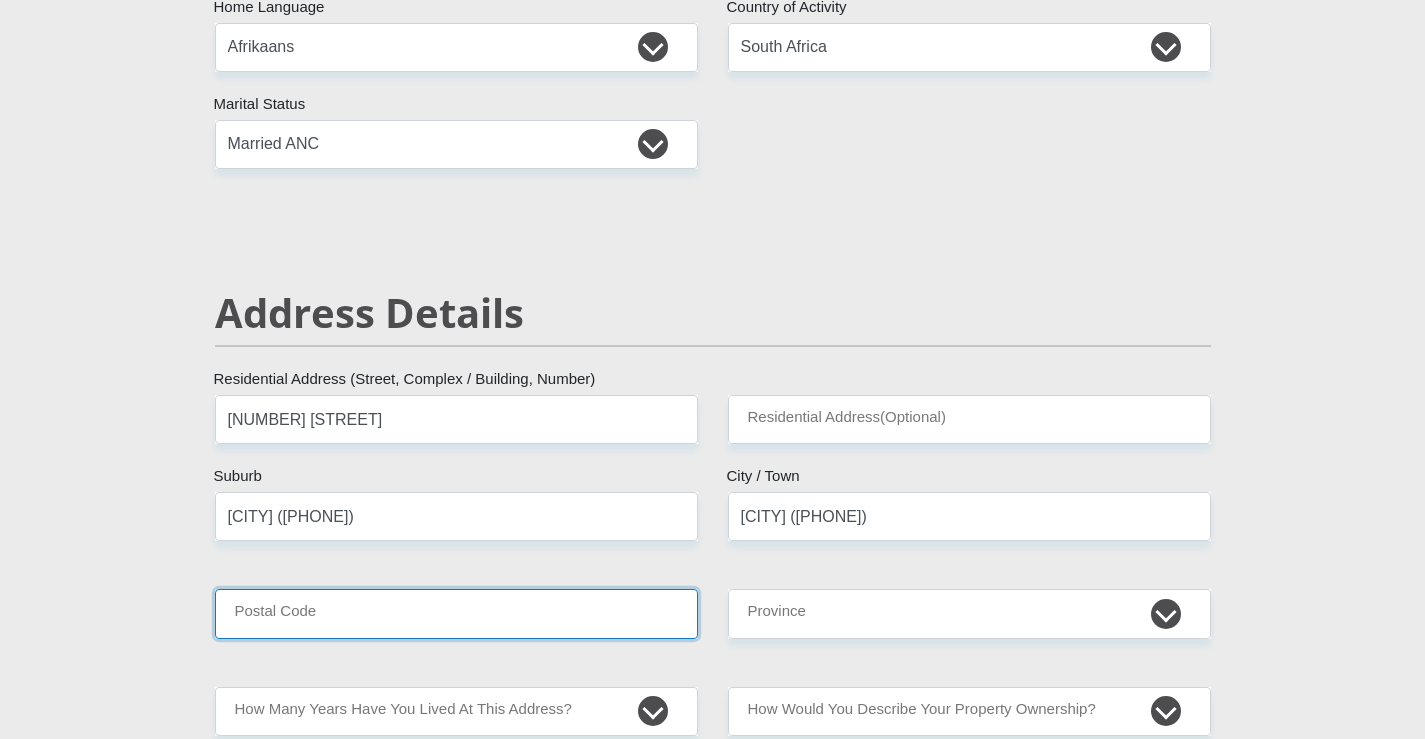 type on "[PHONE]" 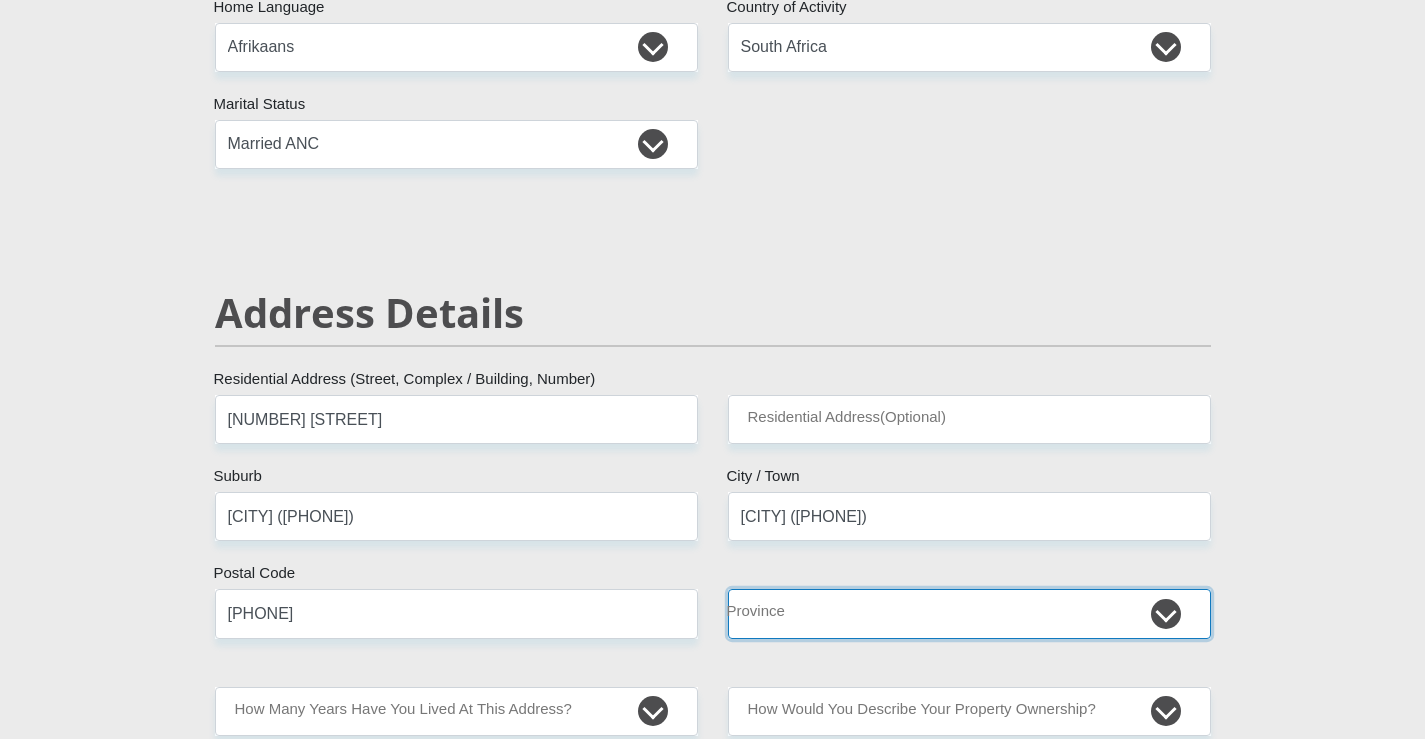select on "Limpopo" 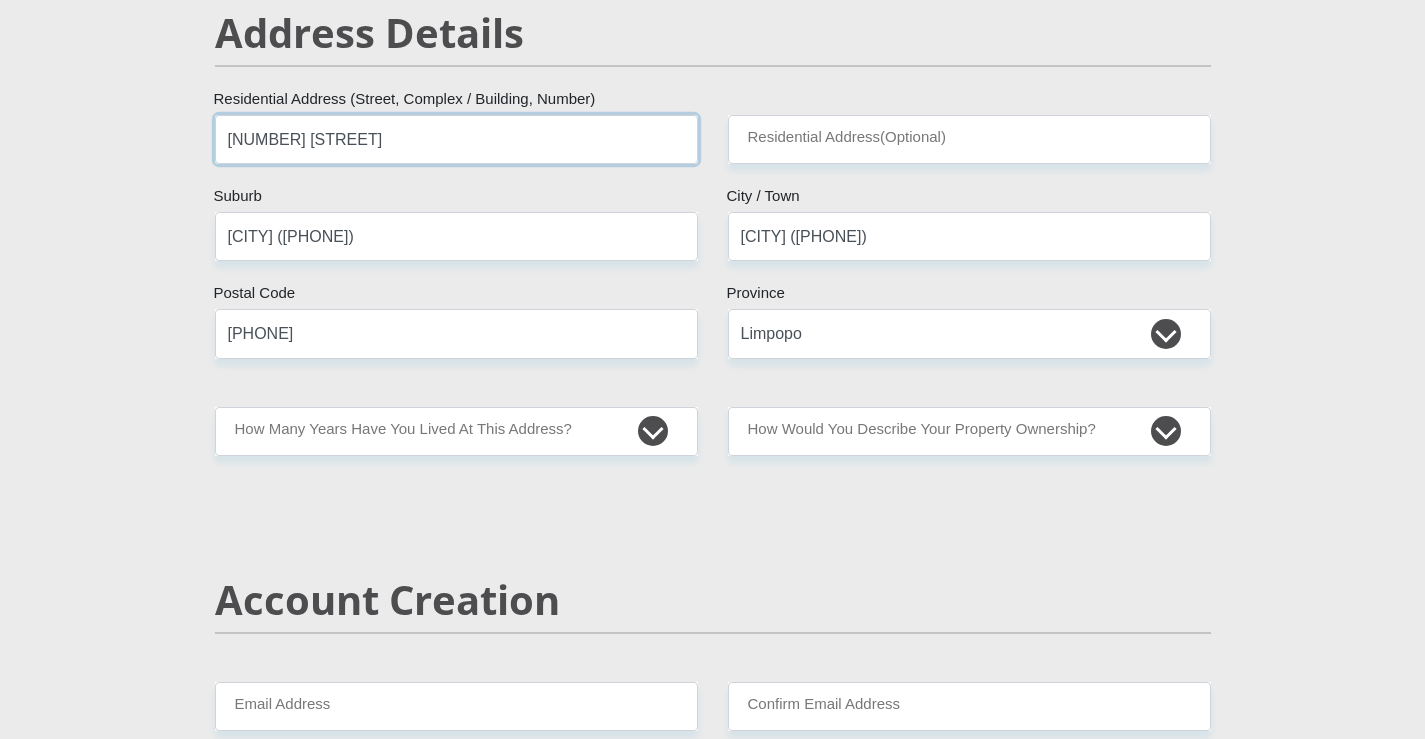 scroll, scrollTop: 927, scrollLeft: 0, axis: vertical 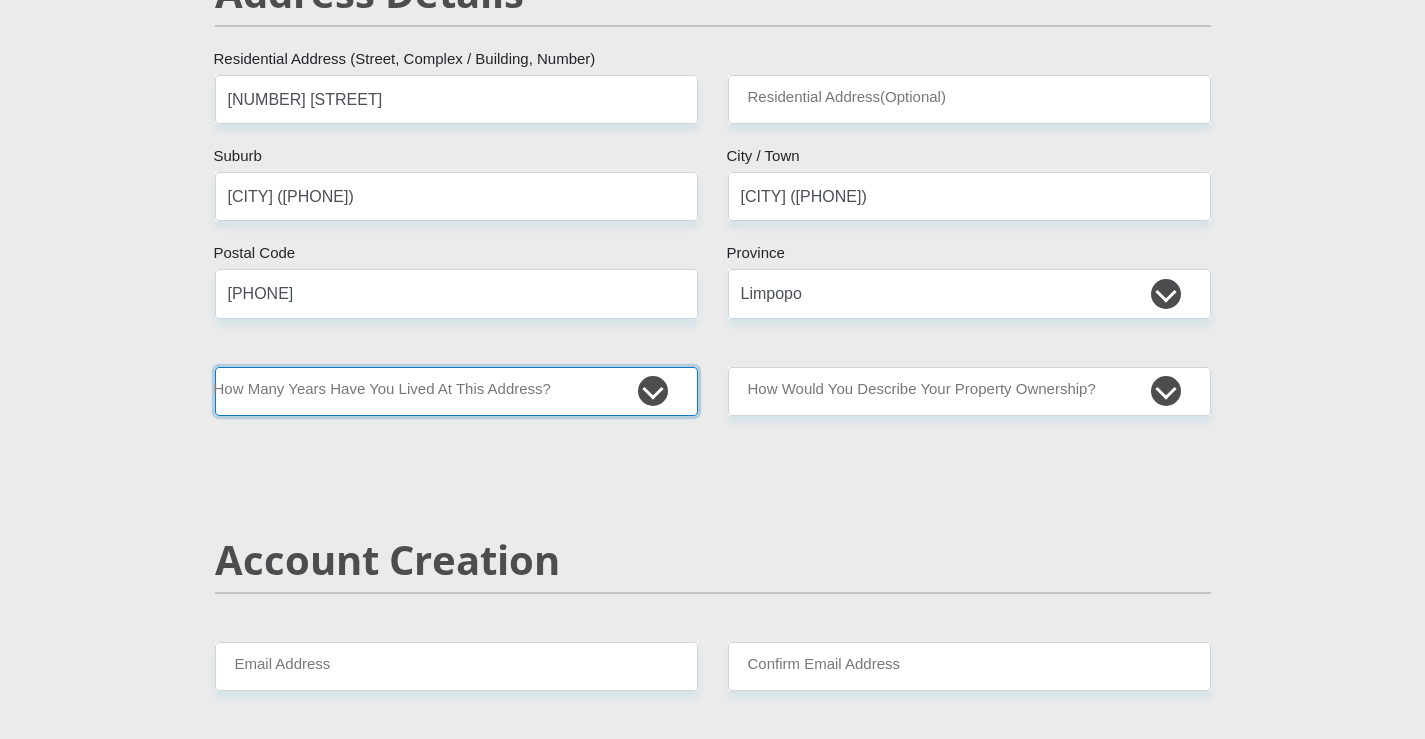 click on "less than 1 year
1-3 years
3-5 years
5+ years" at bounding box center [456, 391] 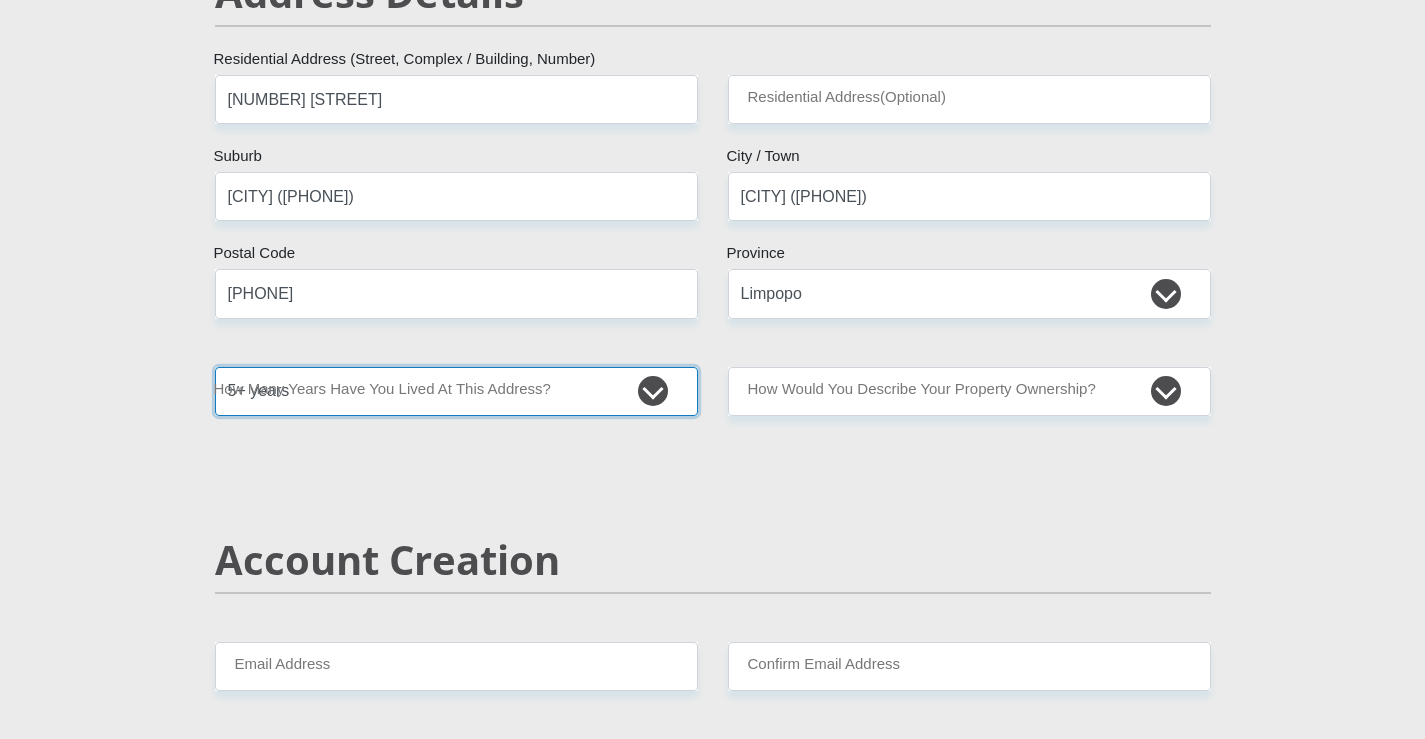 click on "less than 1 year
1-3 years
3-5 years
5+ years" at bounding box center (456, 391) 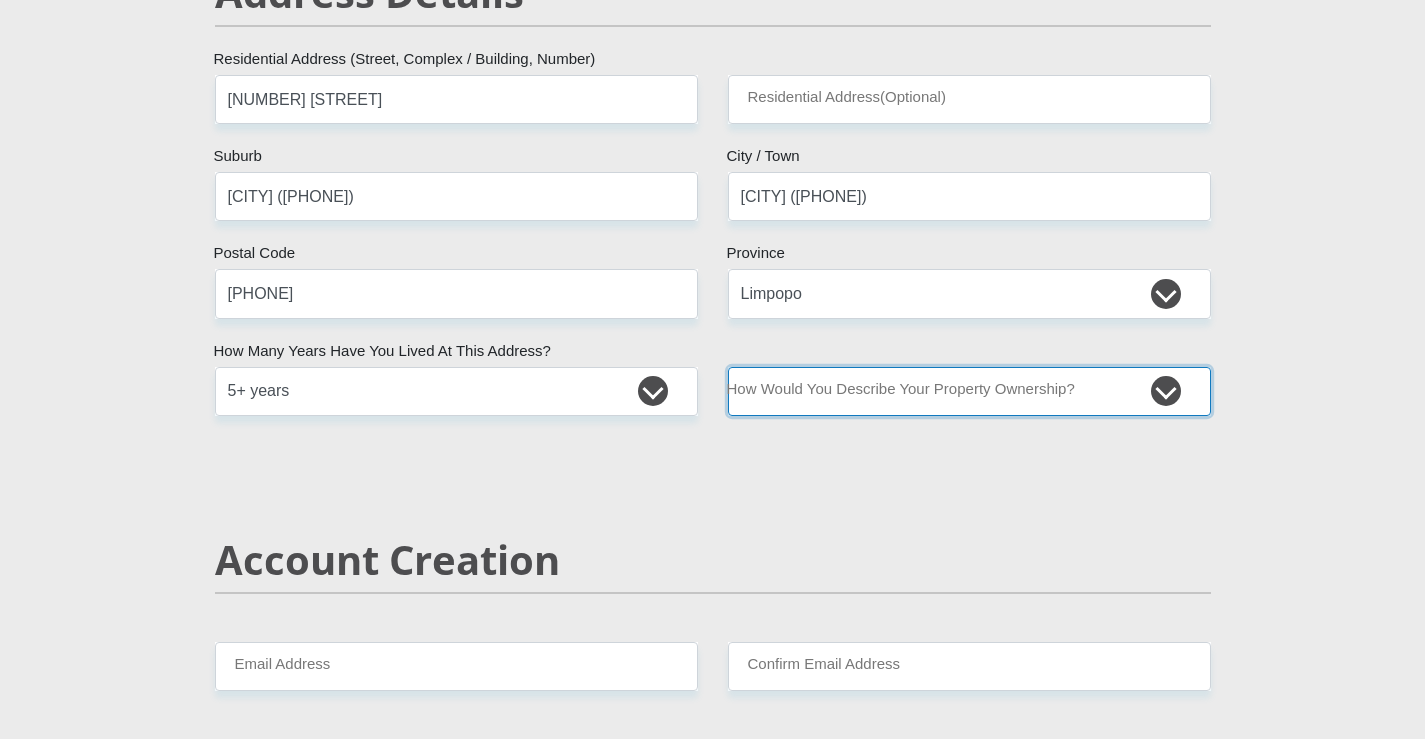 click on "Owned
Rented
Family Owned
Company Dwelling" at bounding box center (969, 391) 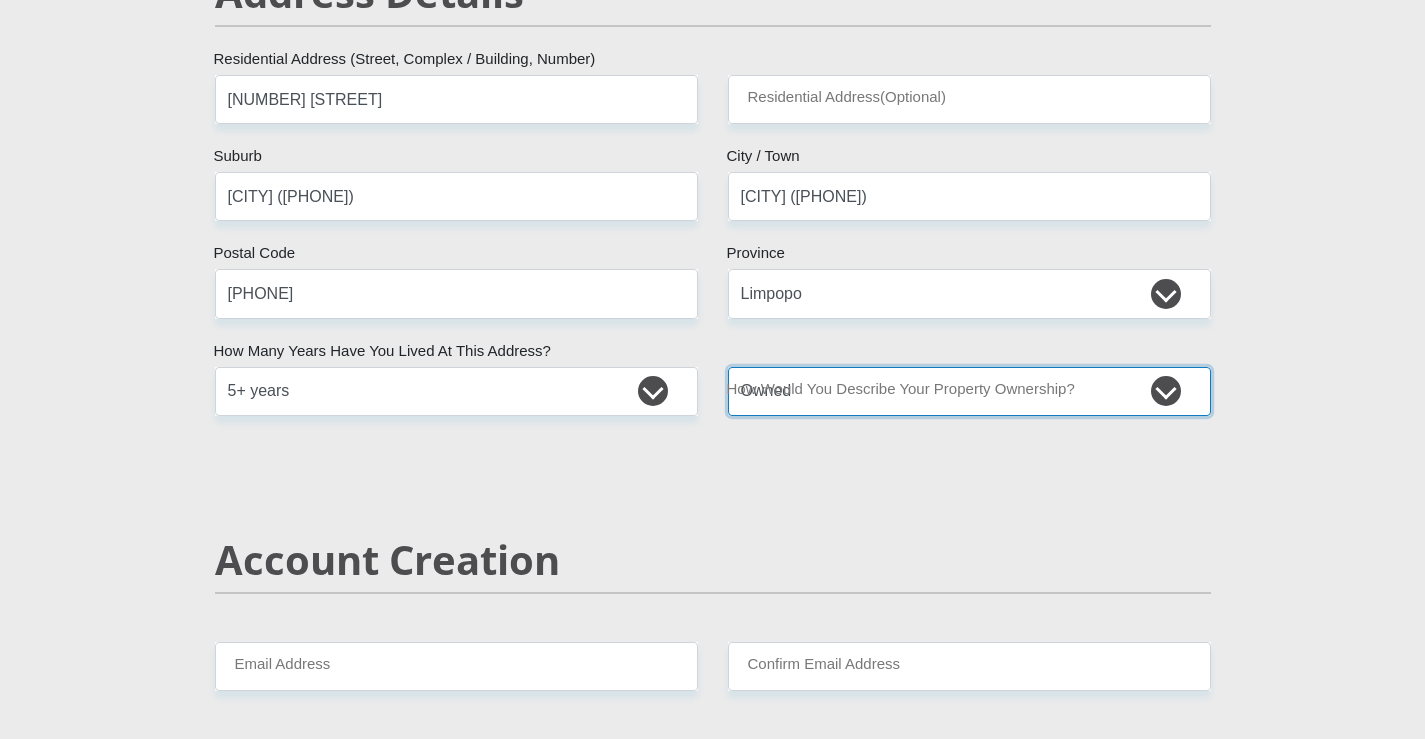 click on "Owned
Rented
Family Owned
Company Dwelling" at bounding box center [969, 391] 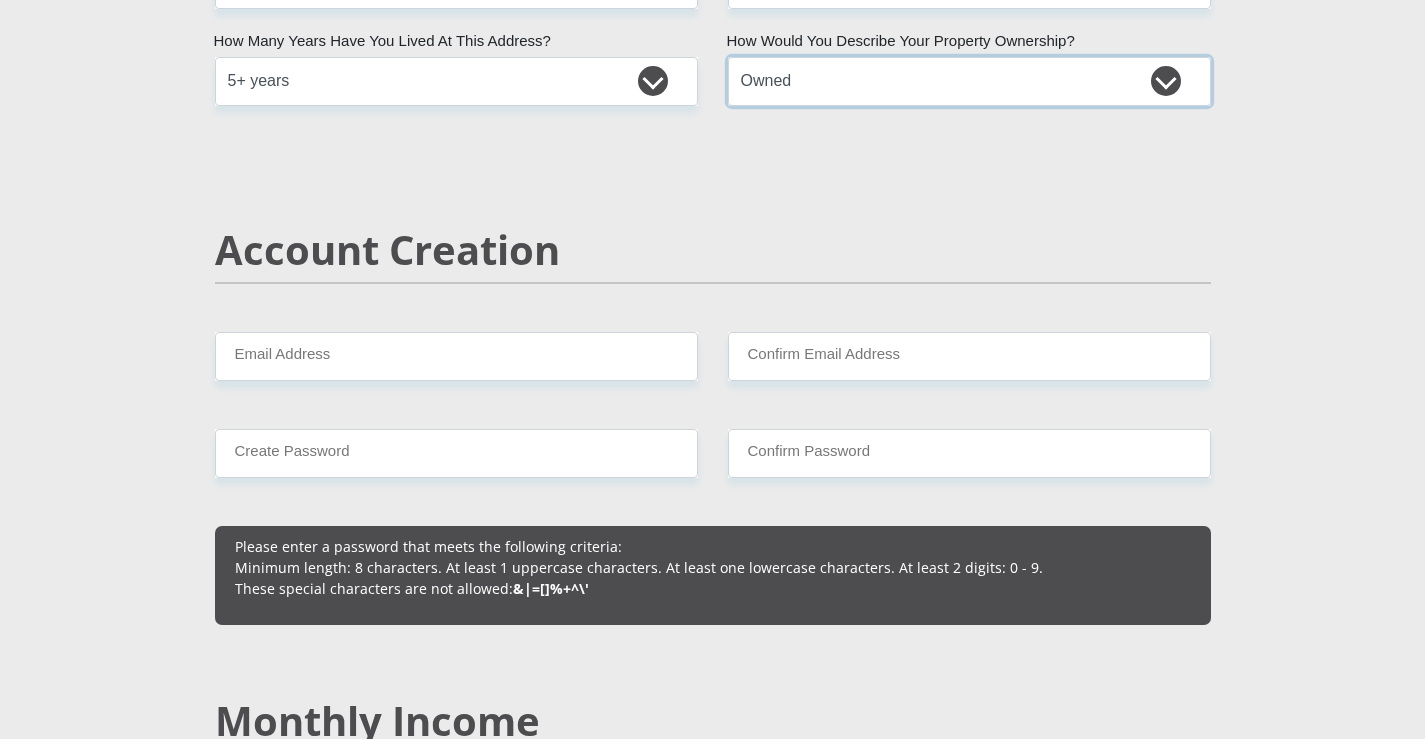 scroll, scrollTop: 1247, scrollLeft: 0, axis: vertical 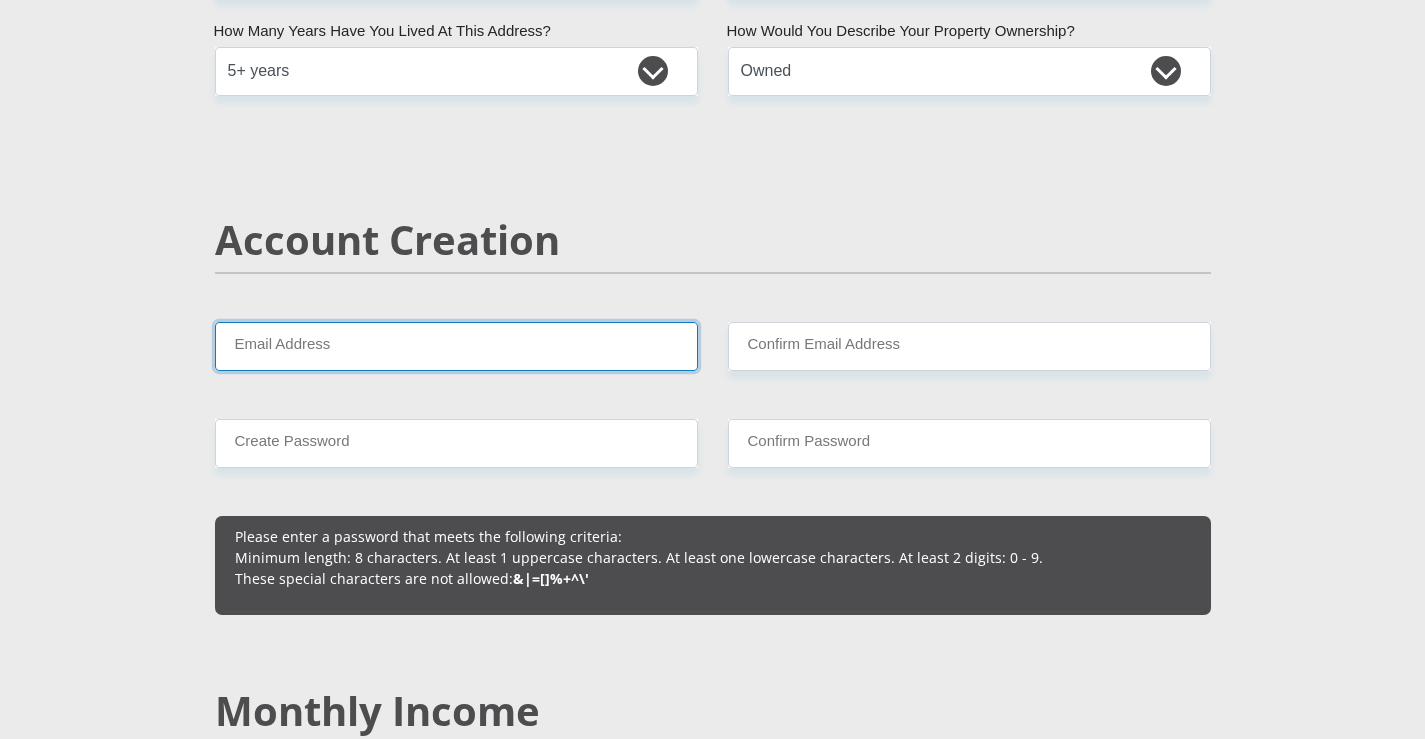 click on "Email Address" at bounding box center [456, 346] 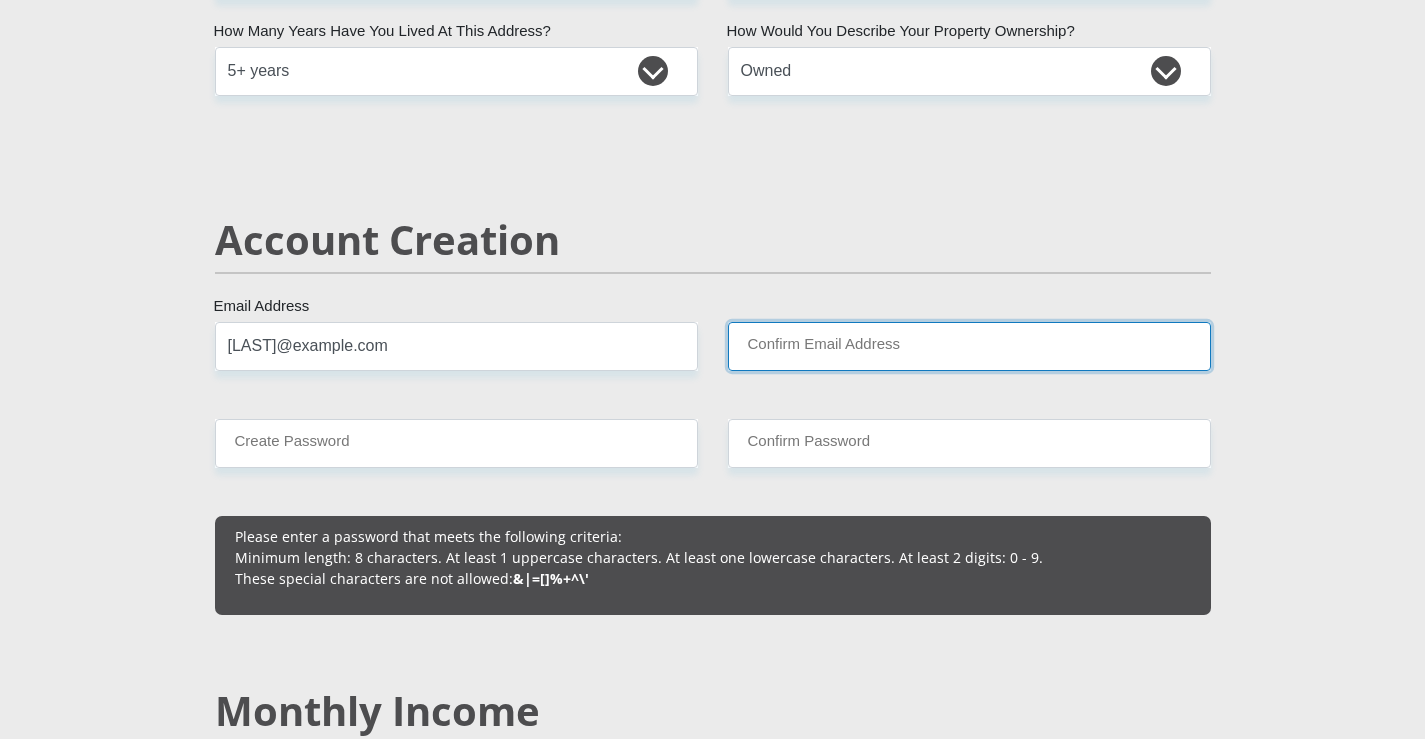type on "[LAST]@example.com" 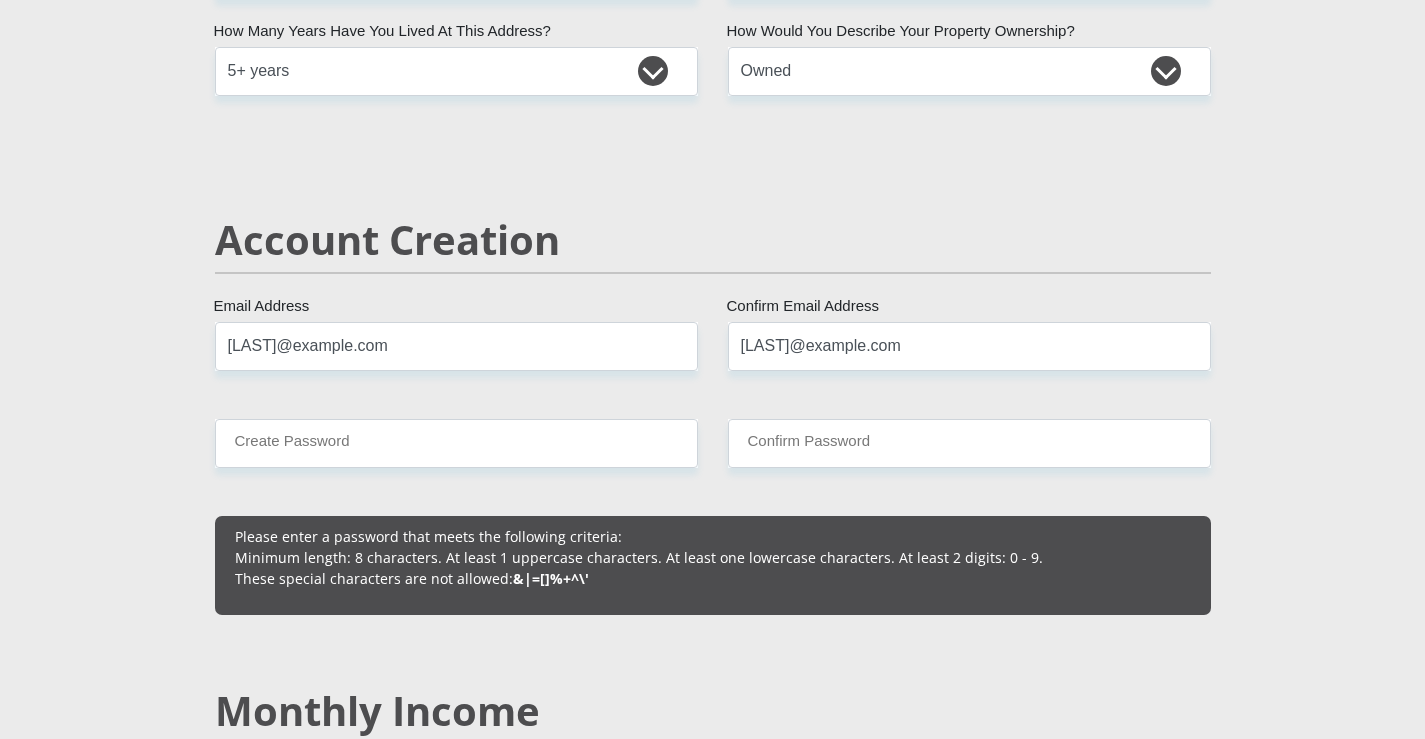 type 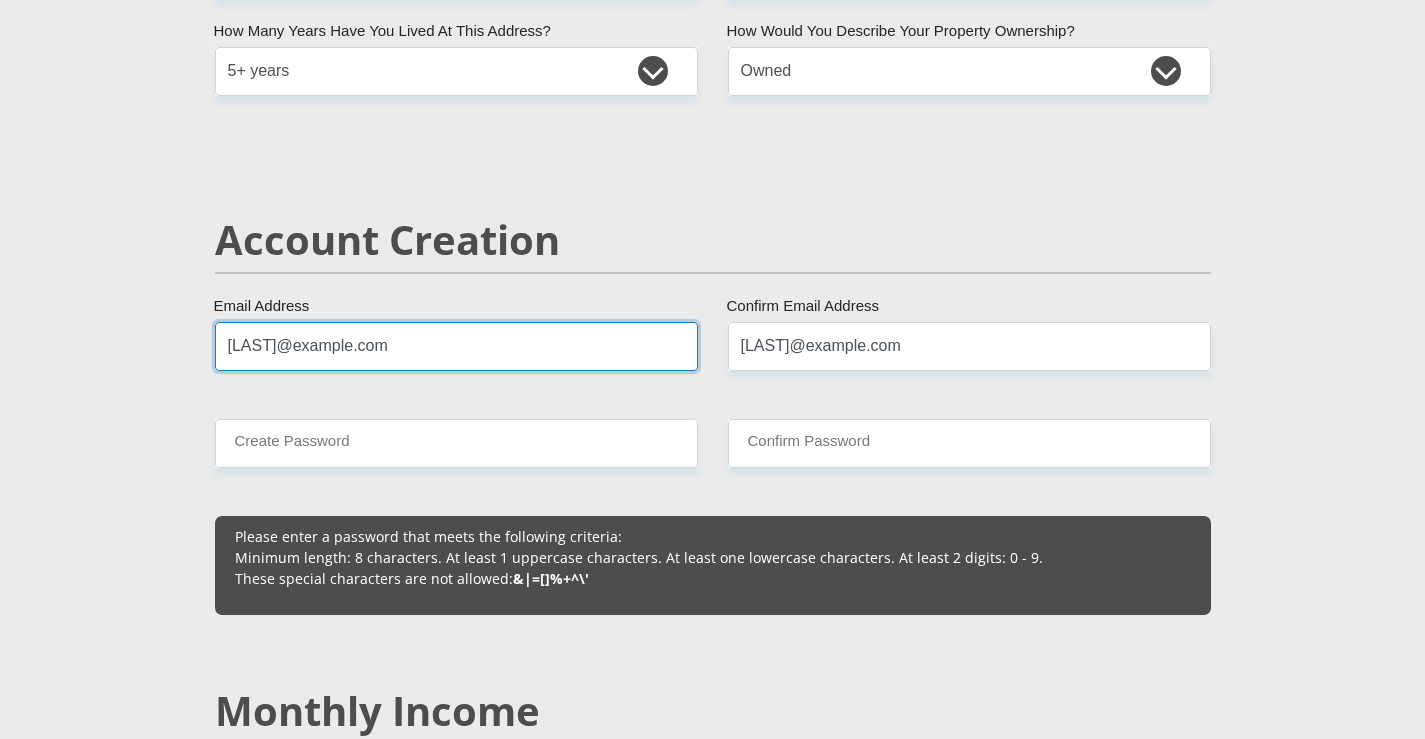 type 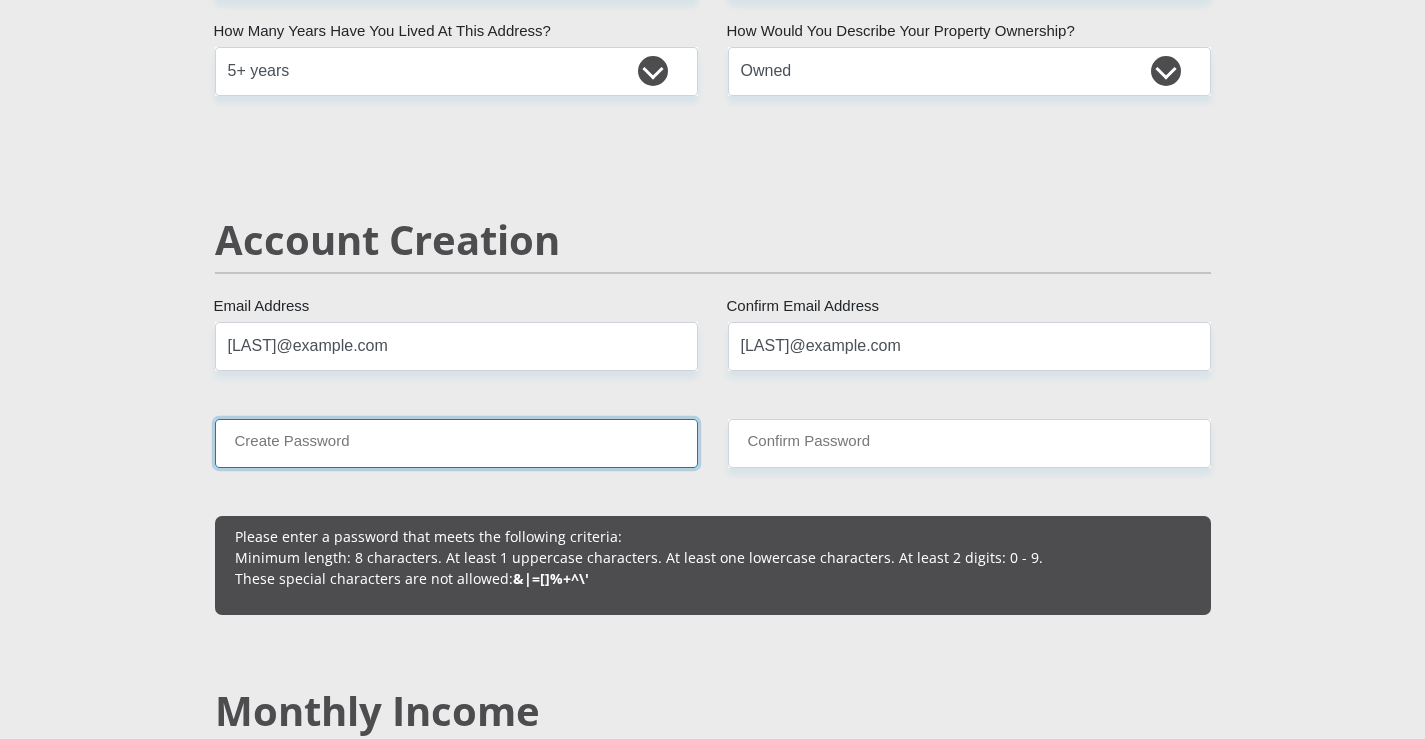 click on "Create Password" at bounding box center [456, 443] 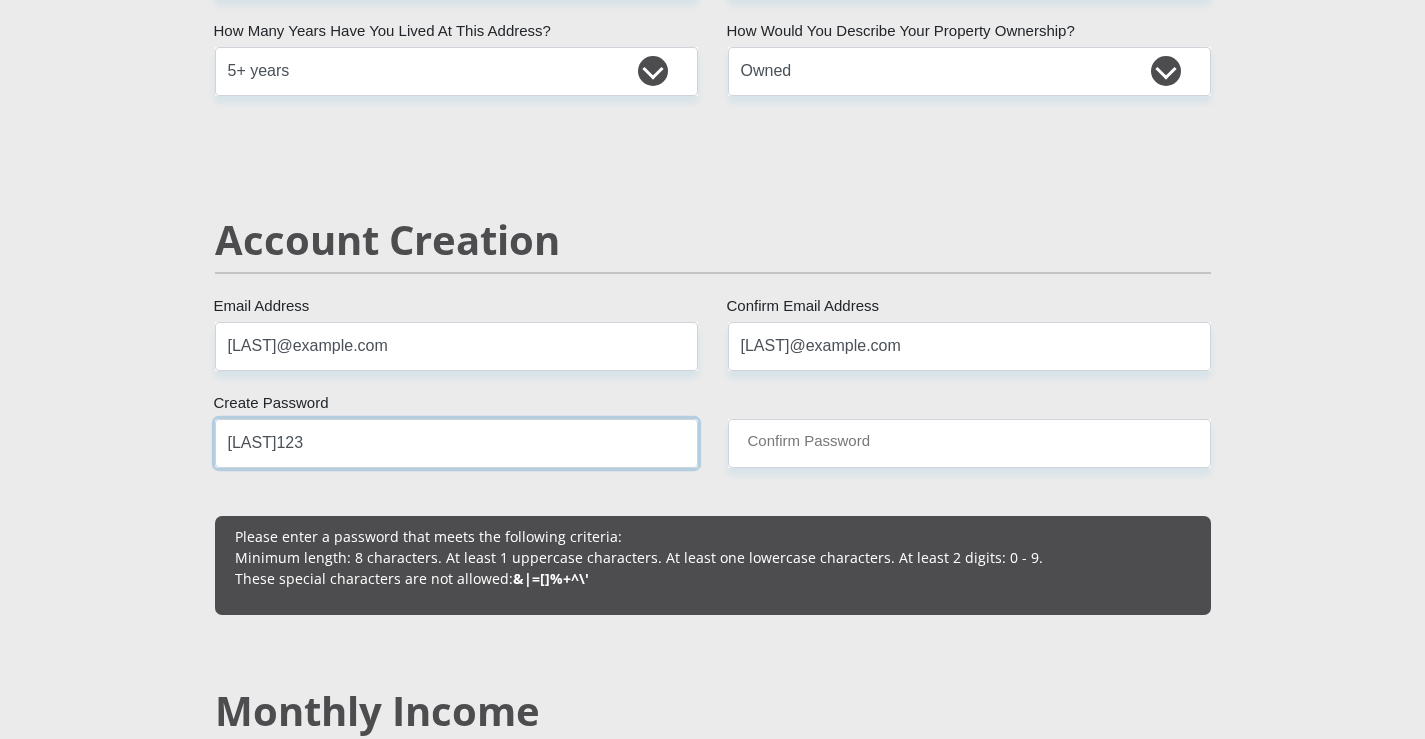 type on "[LAST]123" 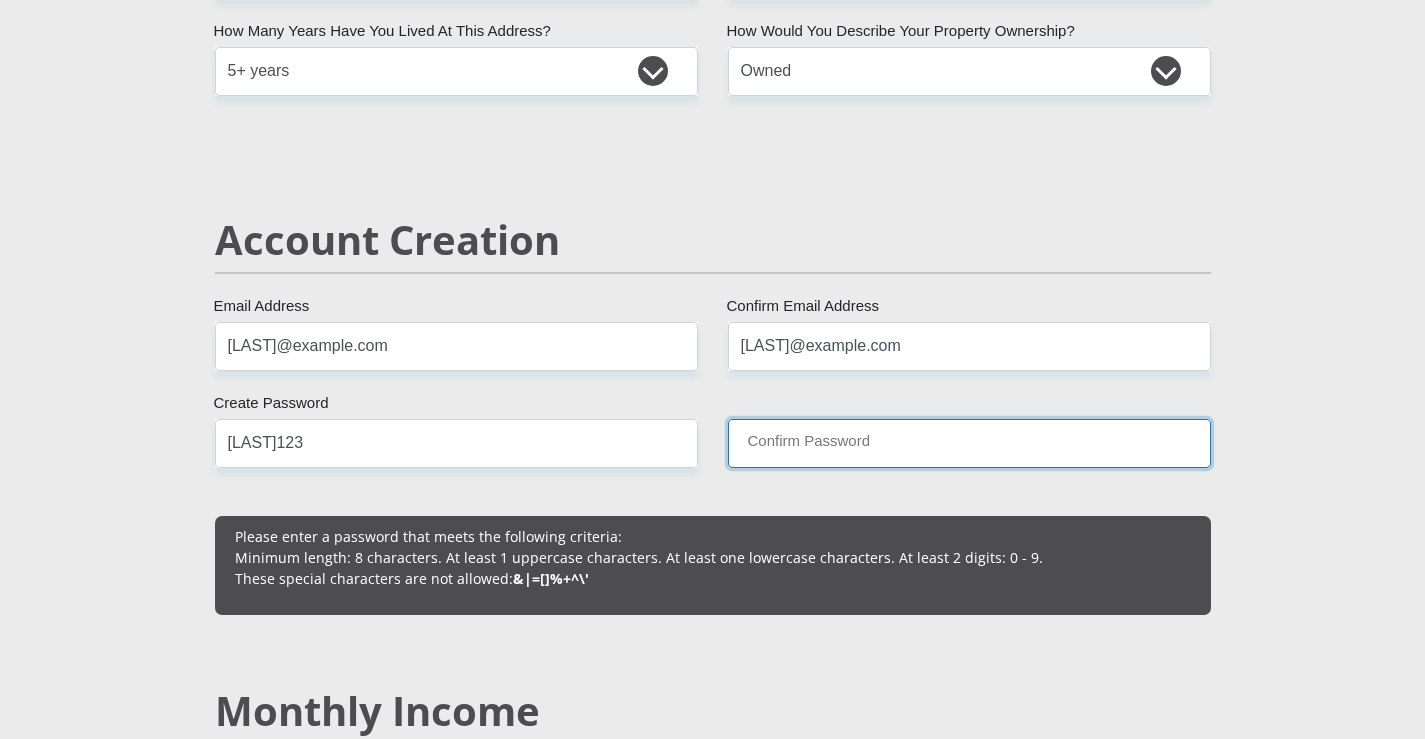 click on "Confirm Password" at bounding box center (969, 443) 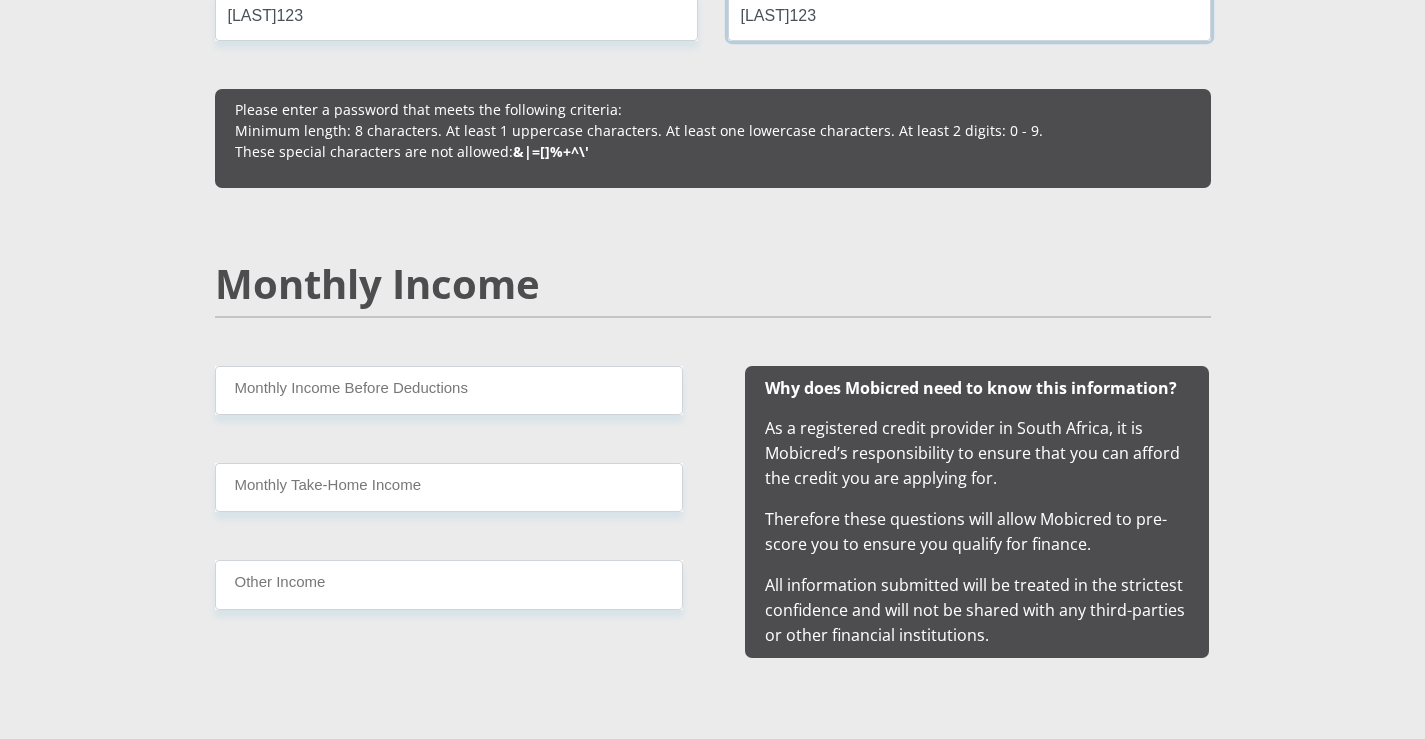 scroll, scrollTop: 1687, scrollLeft: 0, axis: vertical 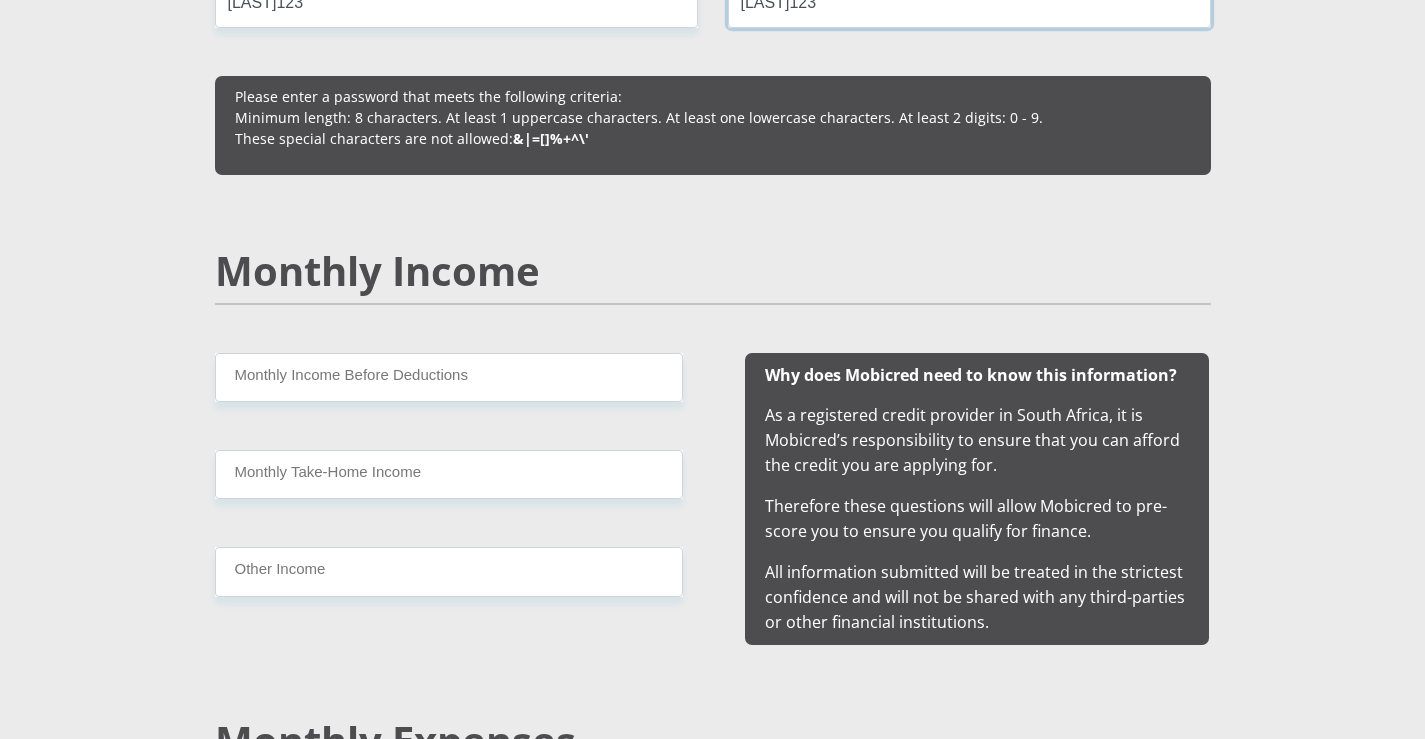 type on "[LAST]123" 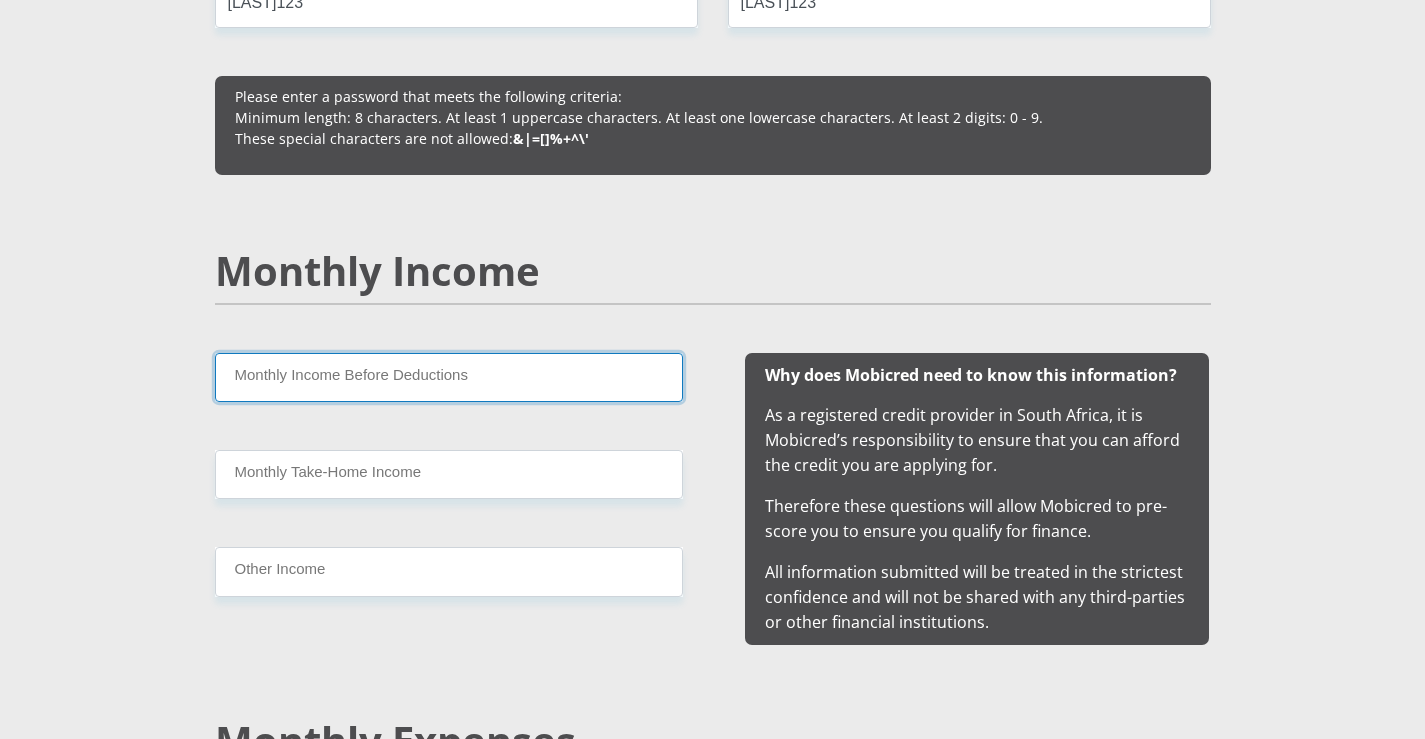 click on "Monthly Income Before Deductions" at bounding box center [449, 377] 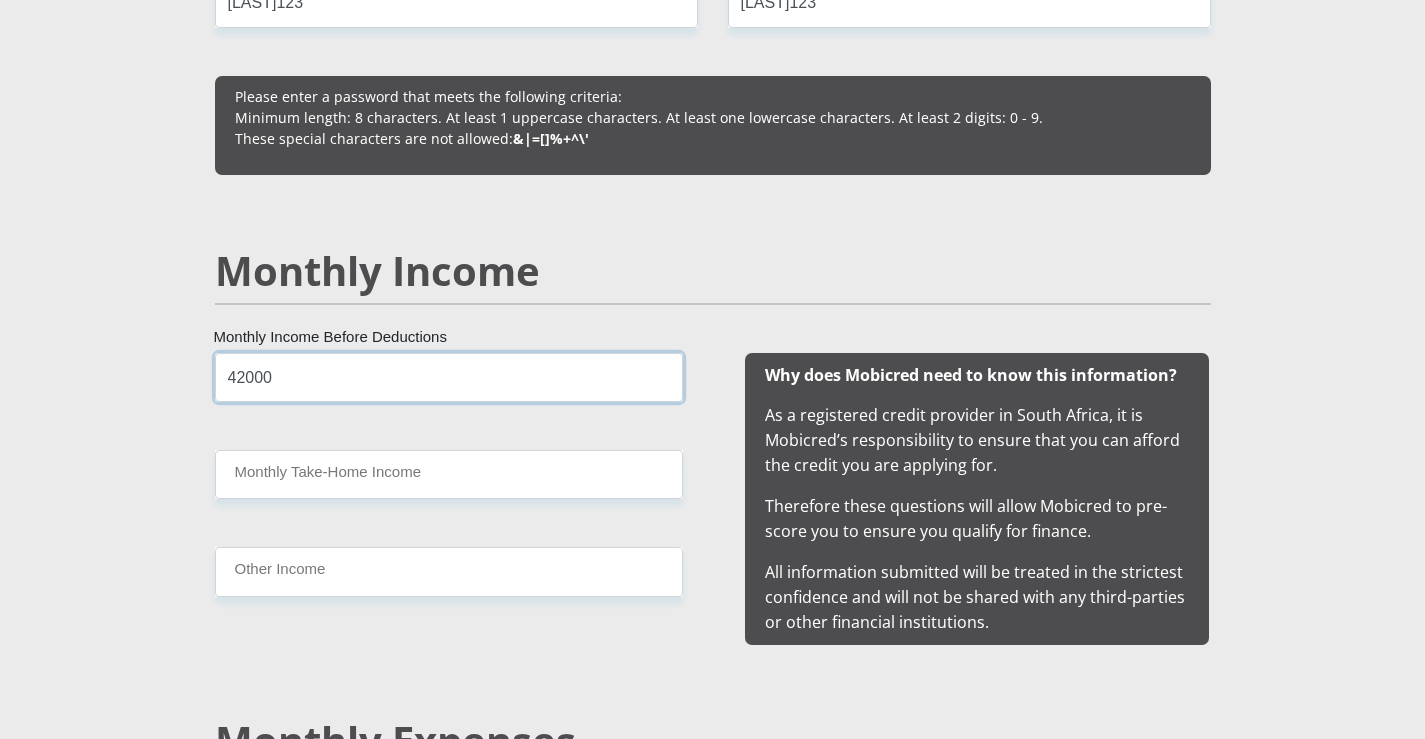 type on "42000" 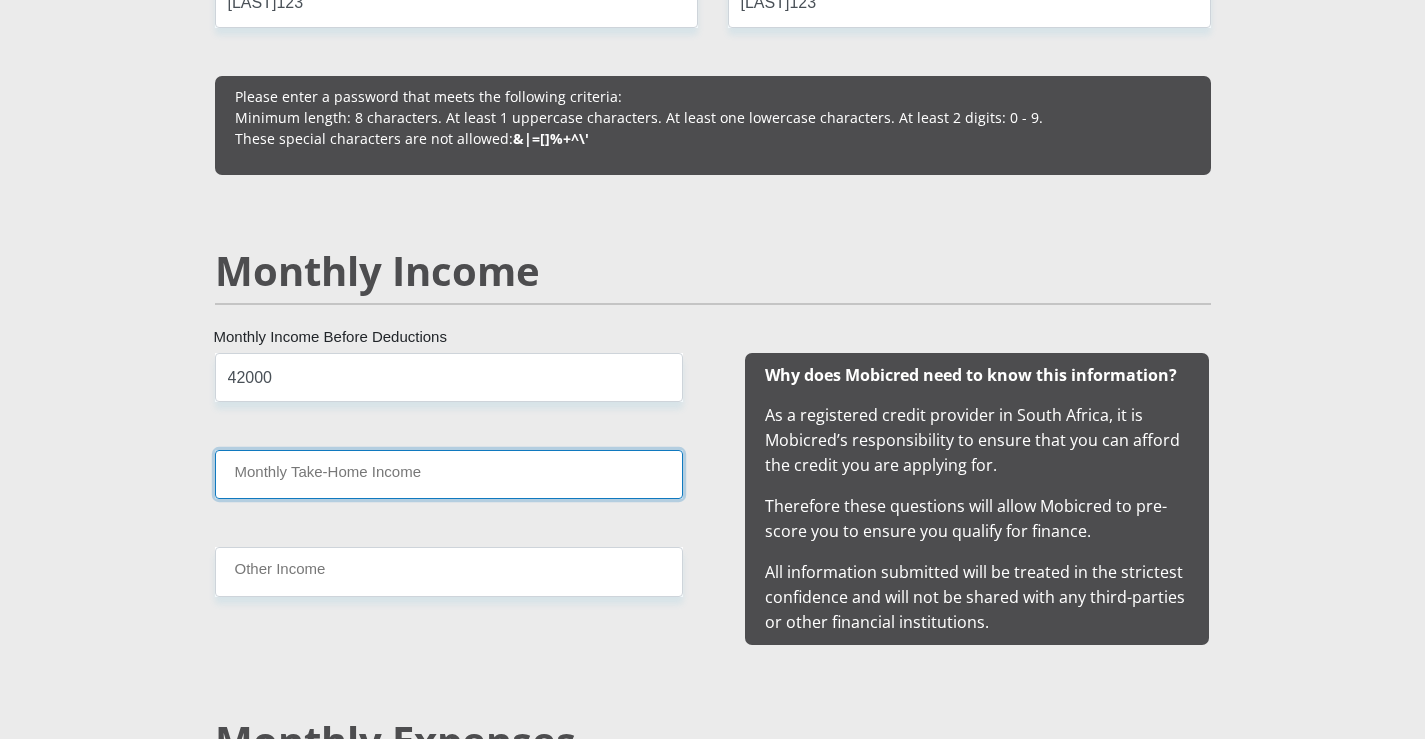 click on "Monthly Take-Home Income" at bounding box center [449, 474] 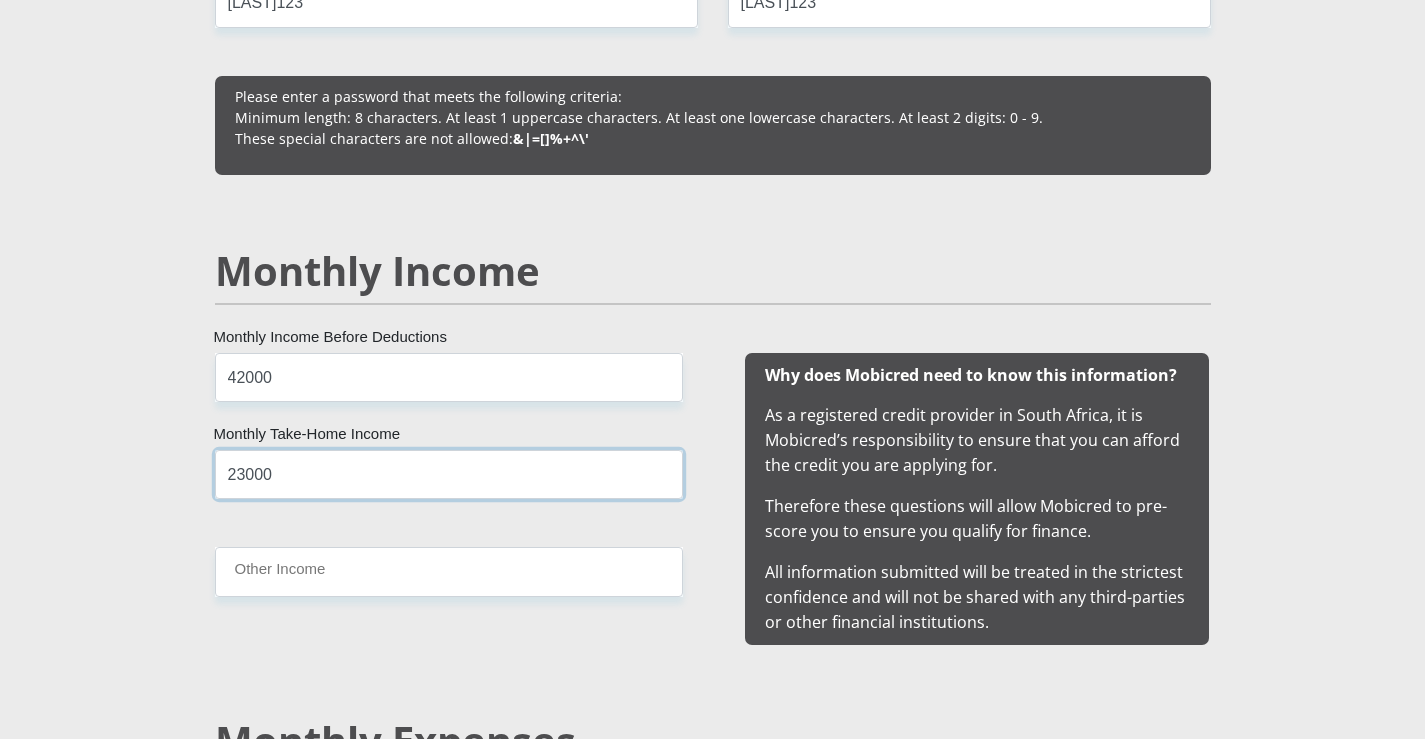 type on "23000" 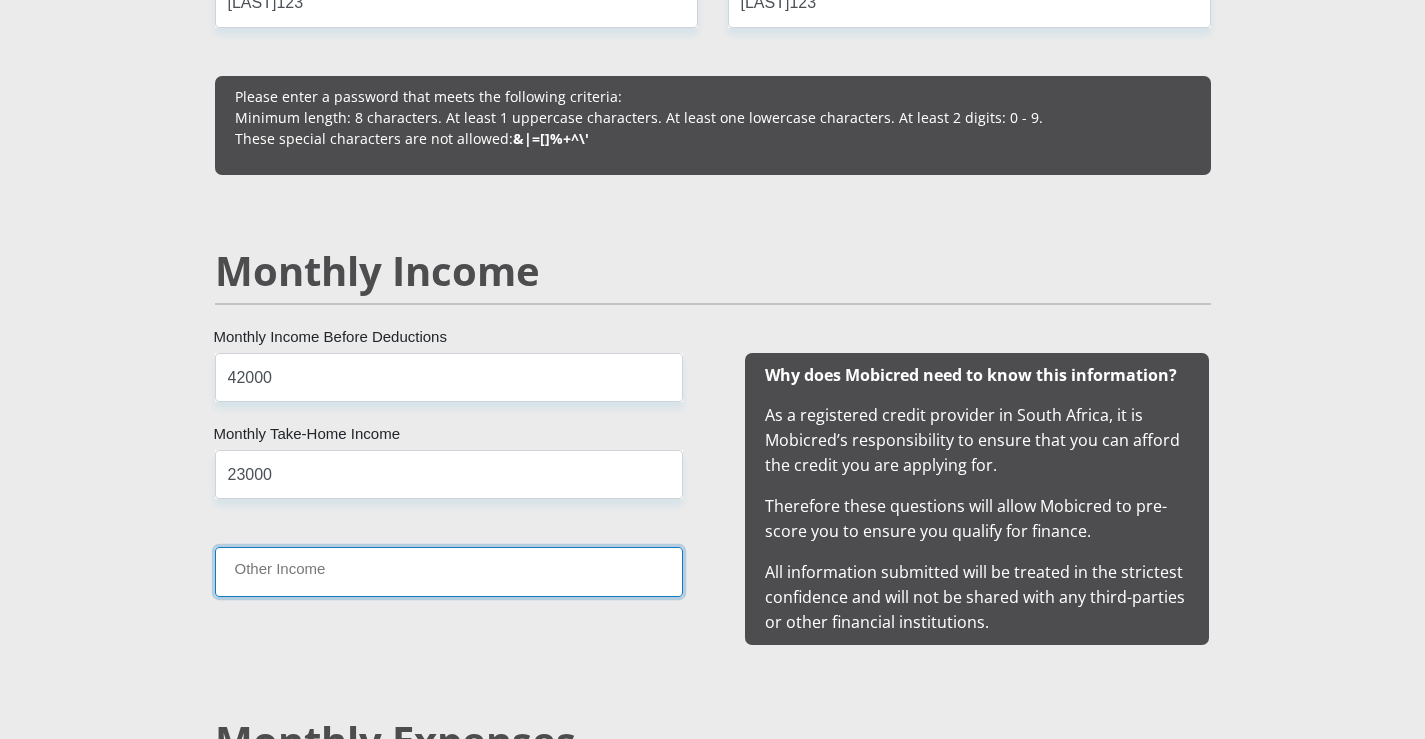 click on "Other Income" at bounding box center (449, 571) 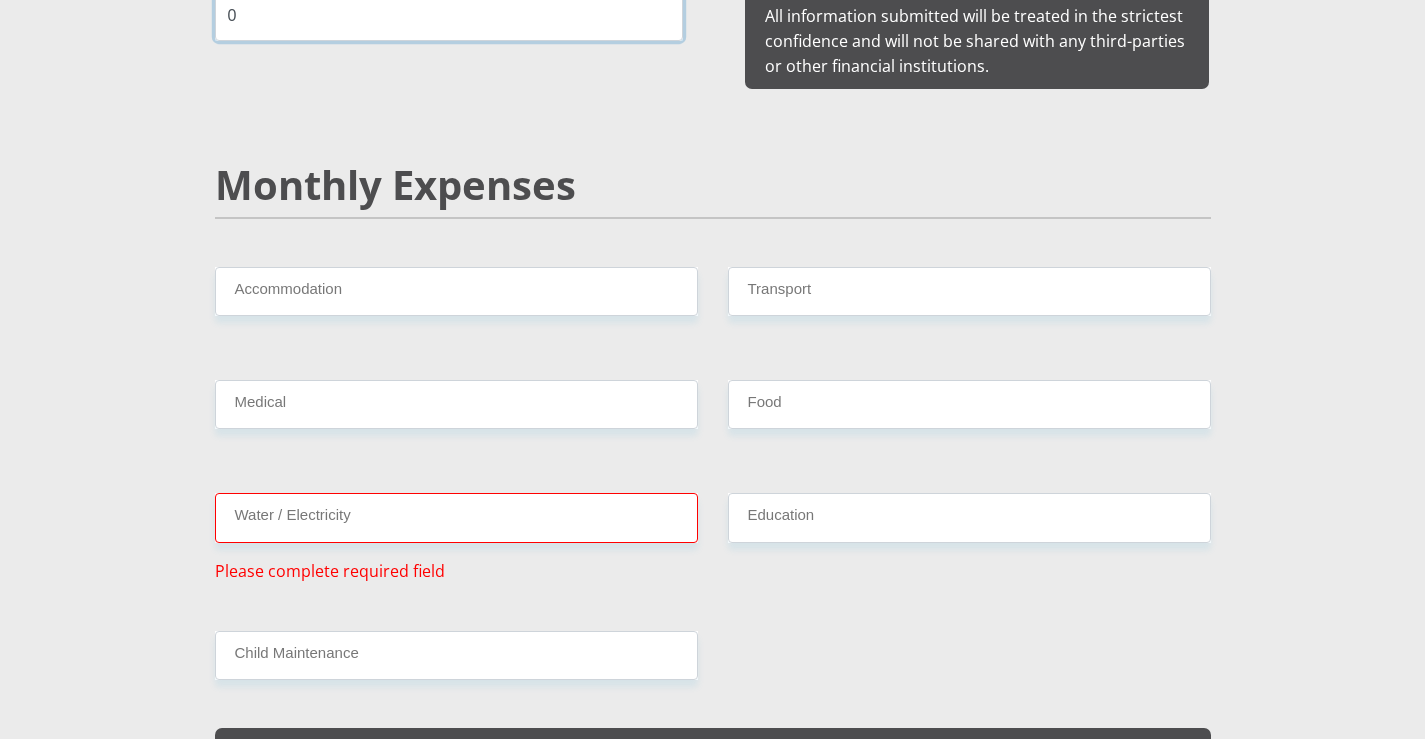 scroll, scrollTop: 2262, scrollLeft: 0, axis: vertical 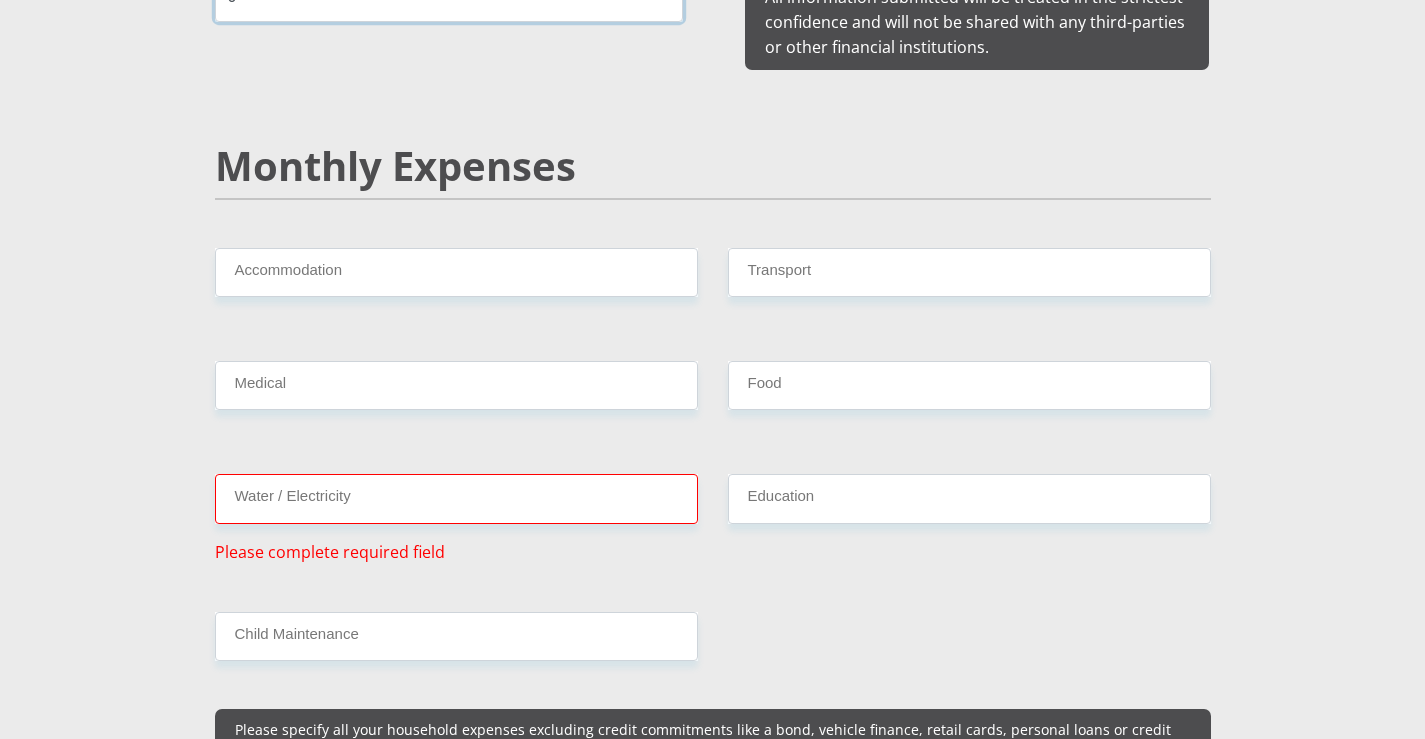 type on "0" 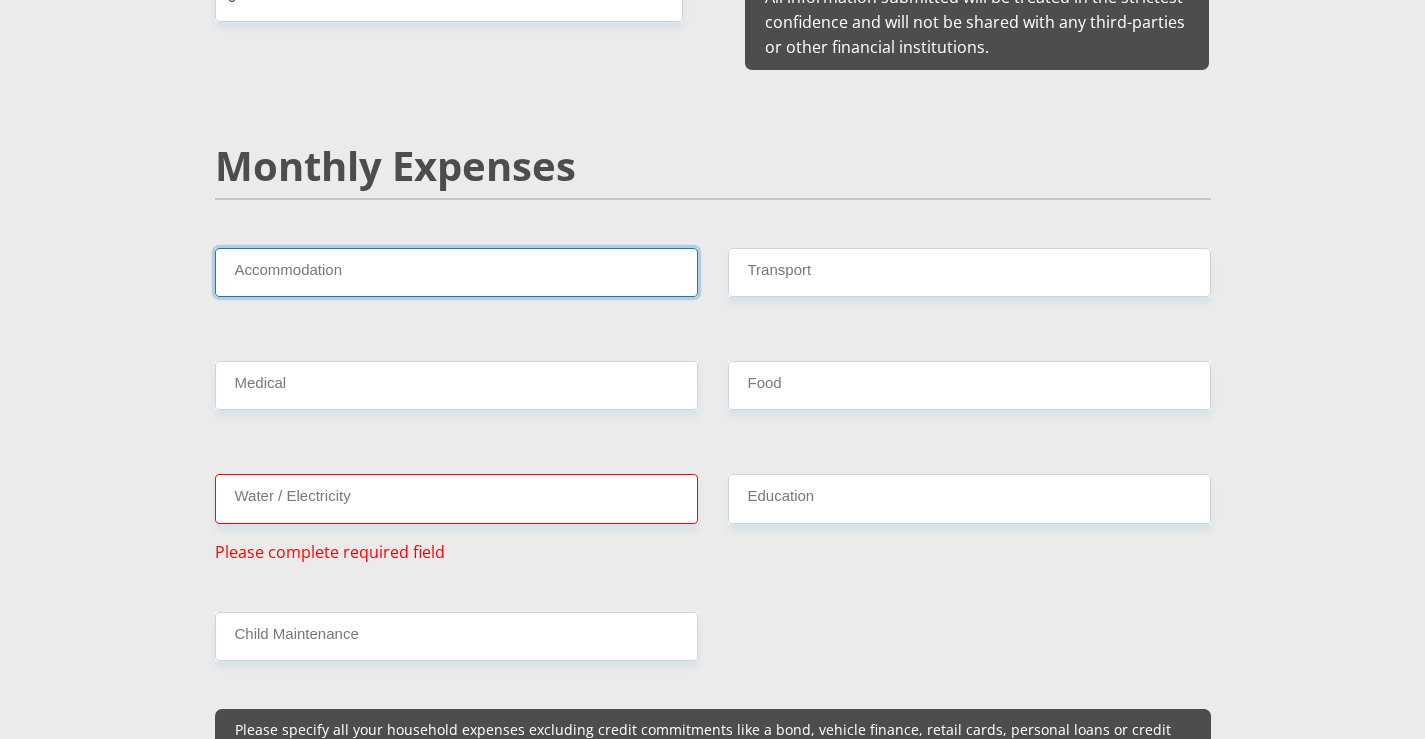 click on "Accommodation" at bounding box center (456, 272) 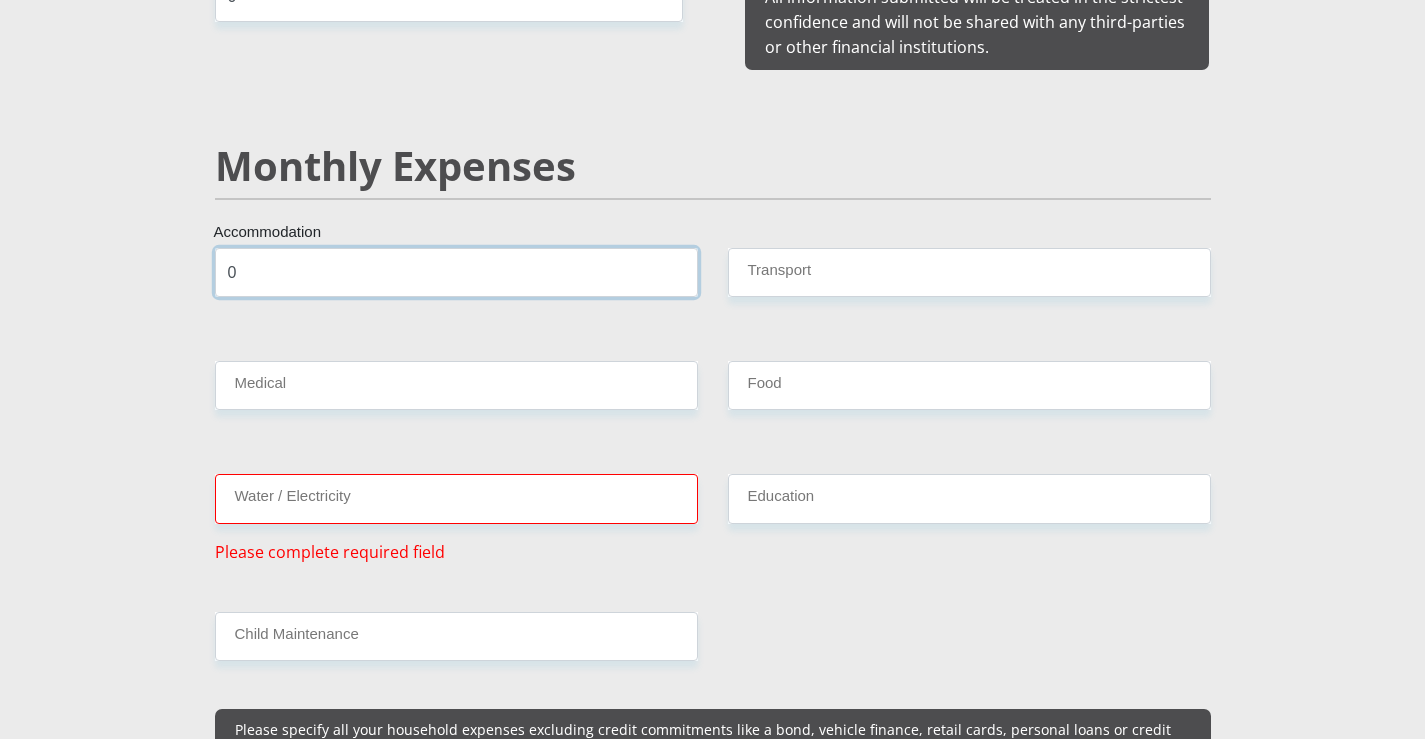 type on "0" 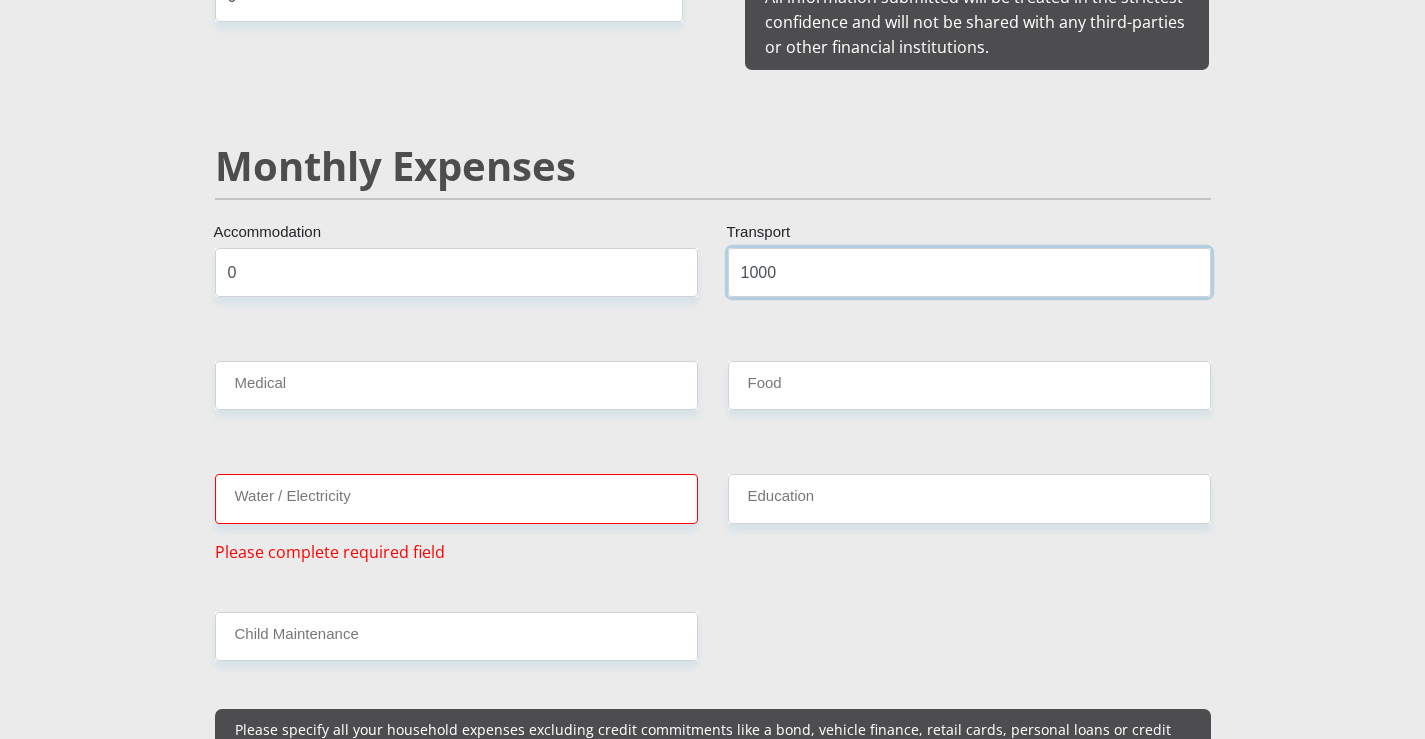 type on "1000" 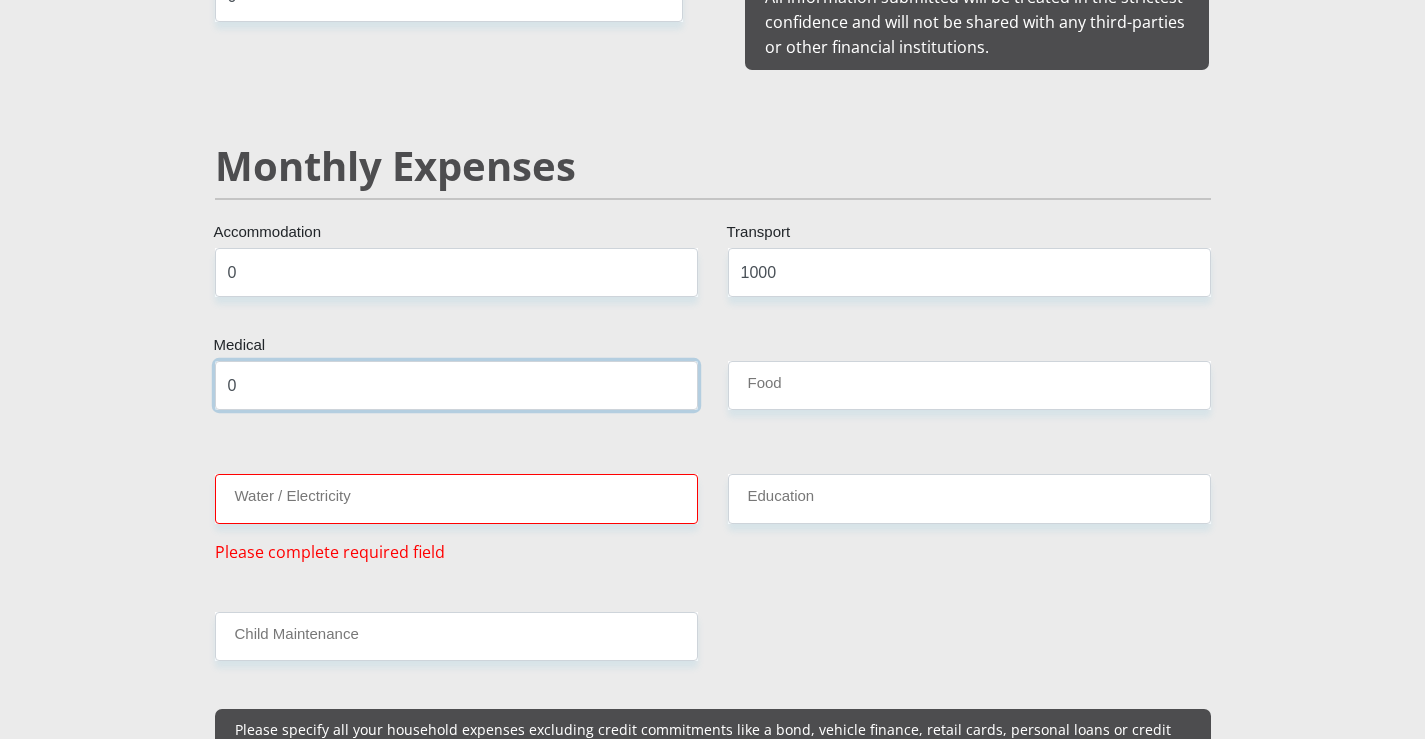 type on "0" 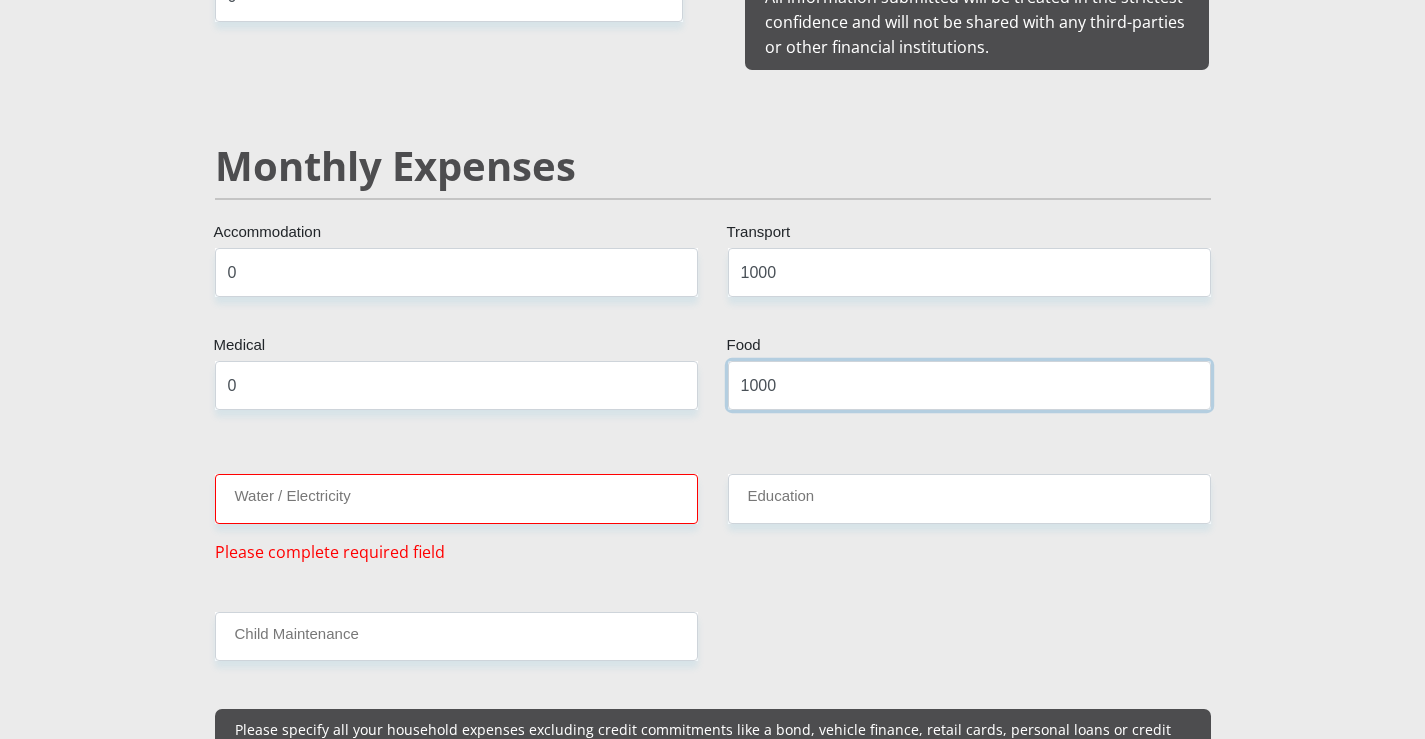 type on "1000" 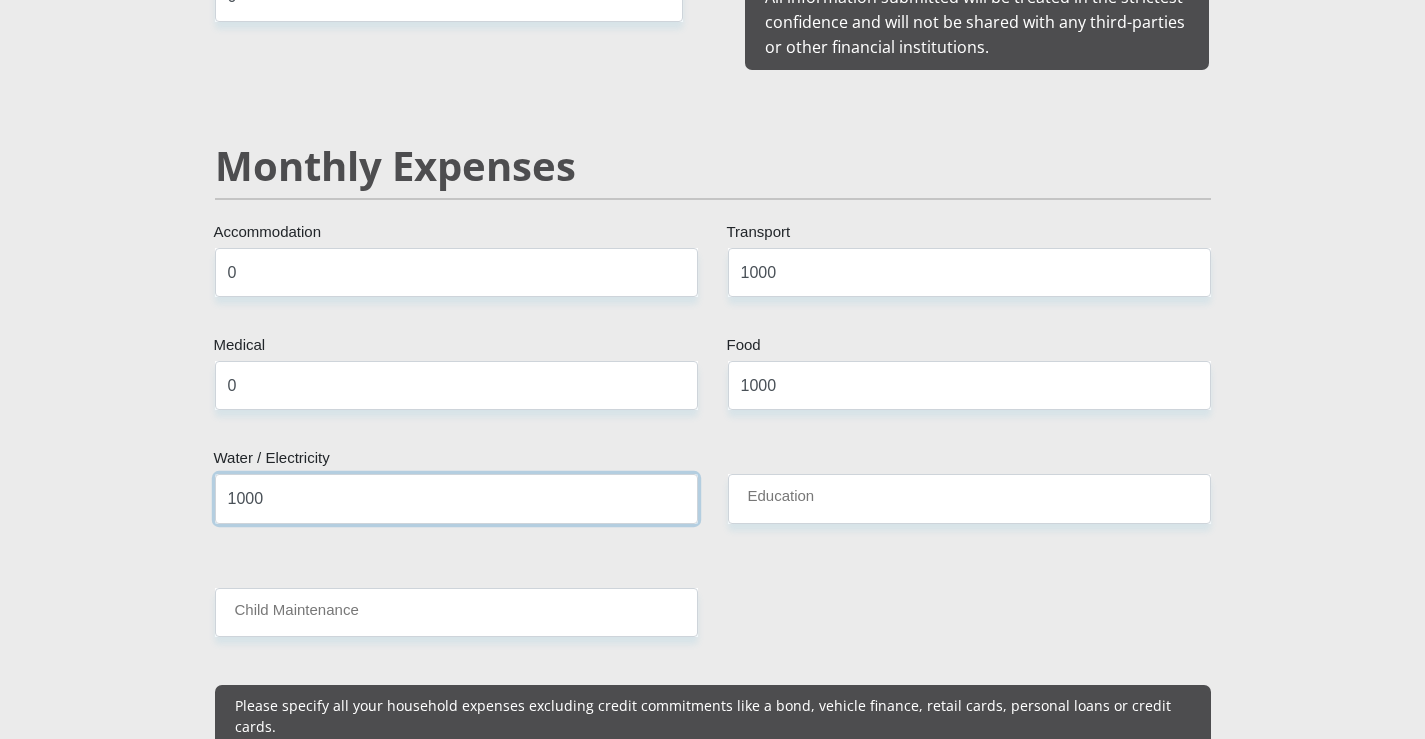 type on "1000" 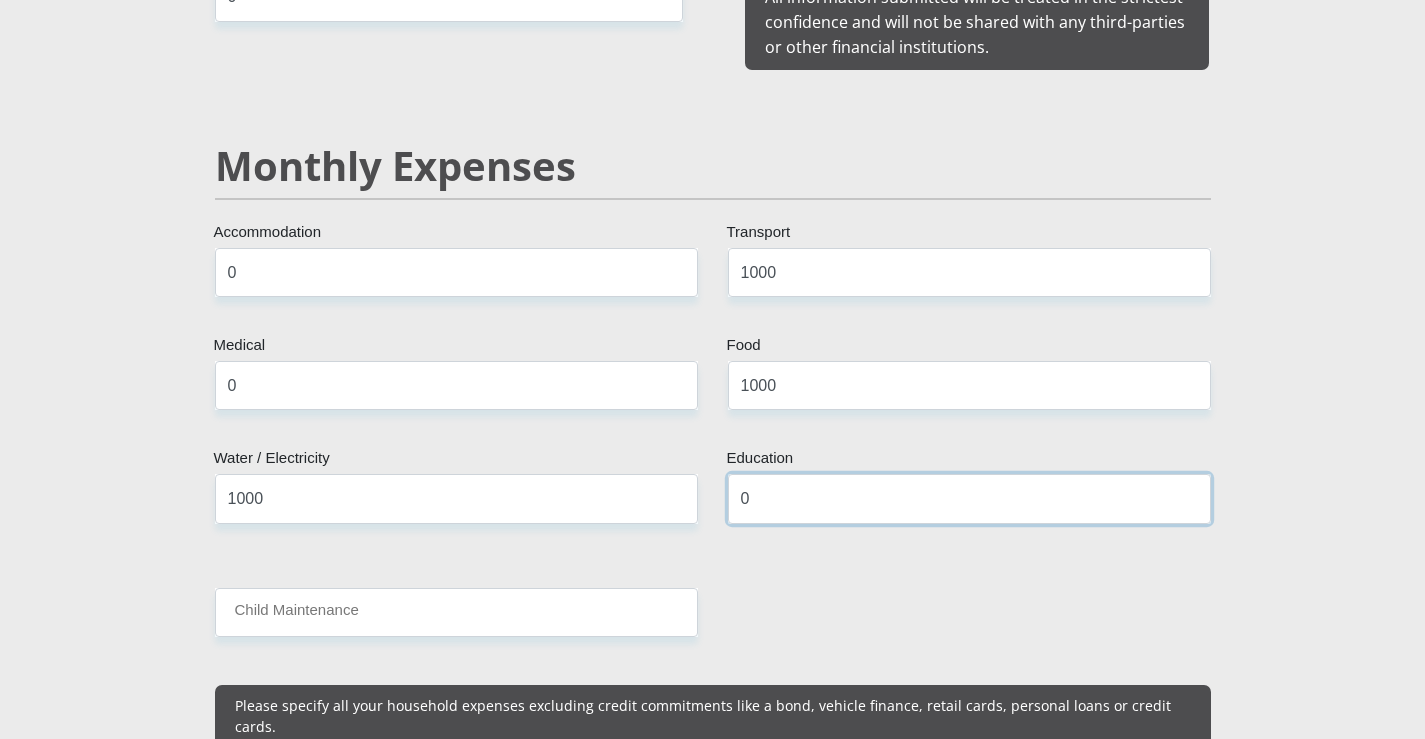 type on "0" 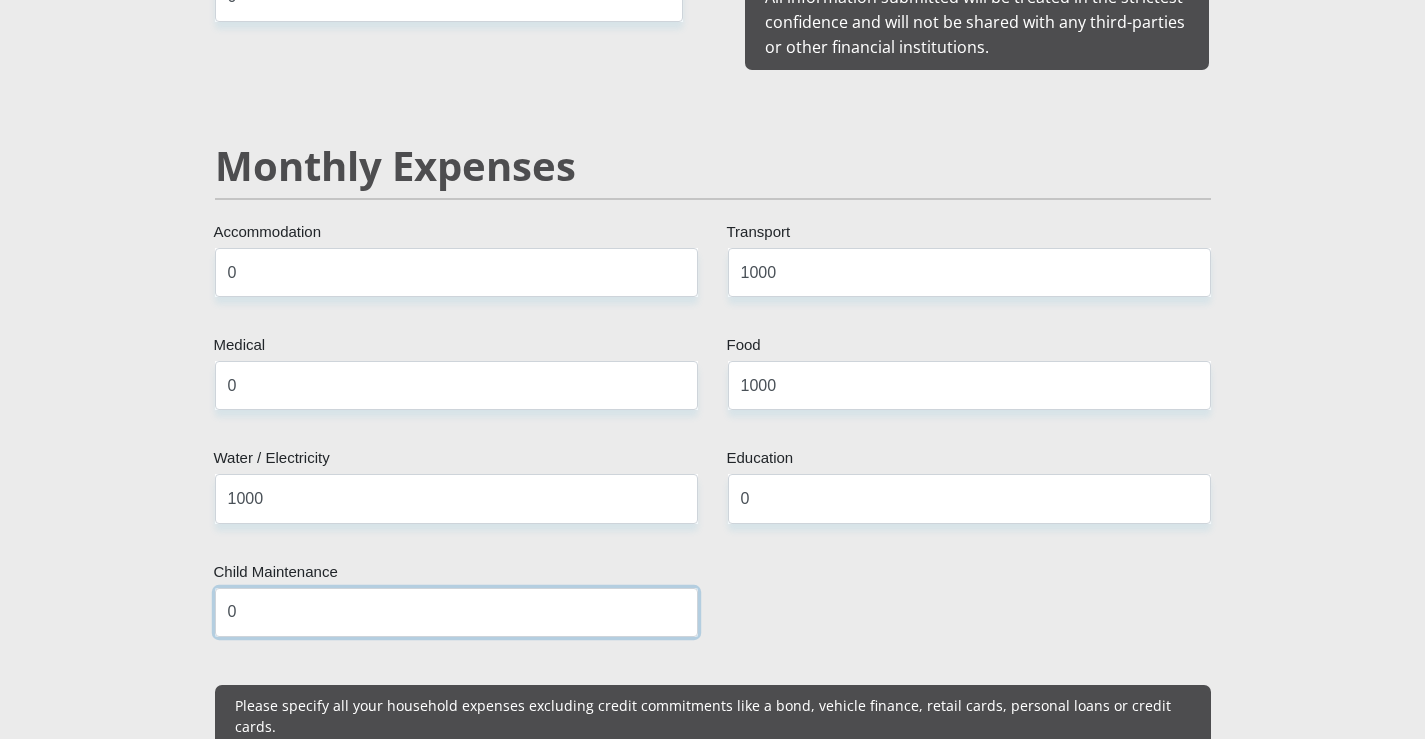 type on "0" 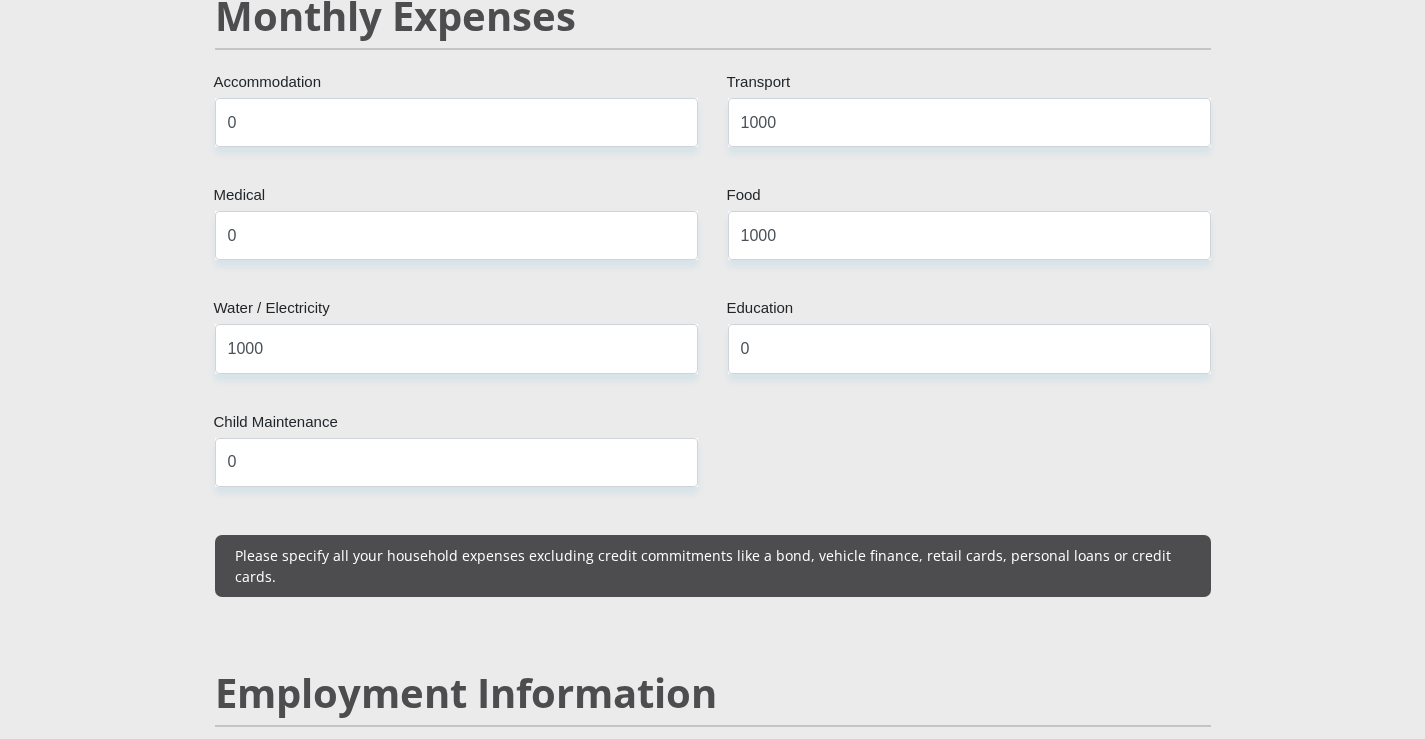 scroll, scrollTop: 2339, scrollLeft: 0, axis: vertical 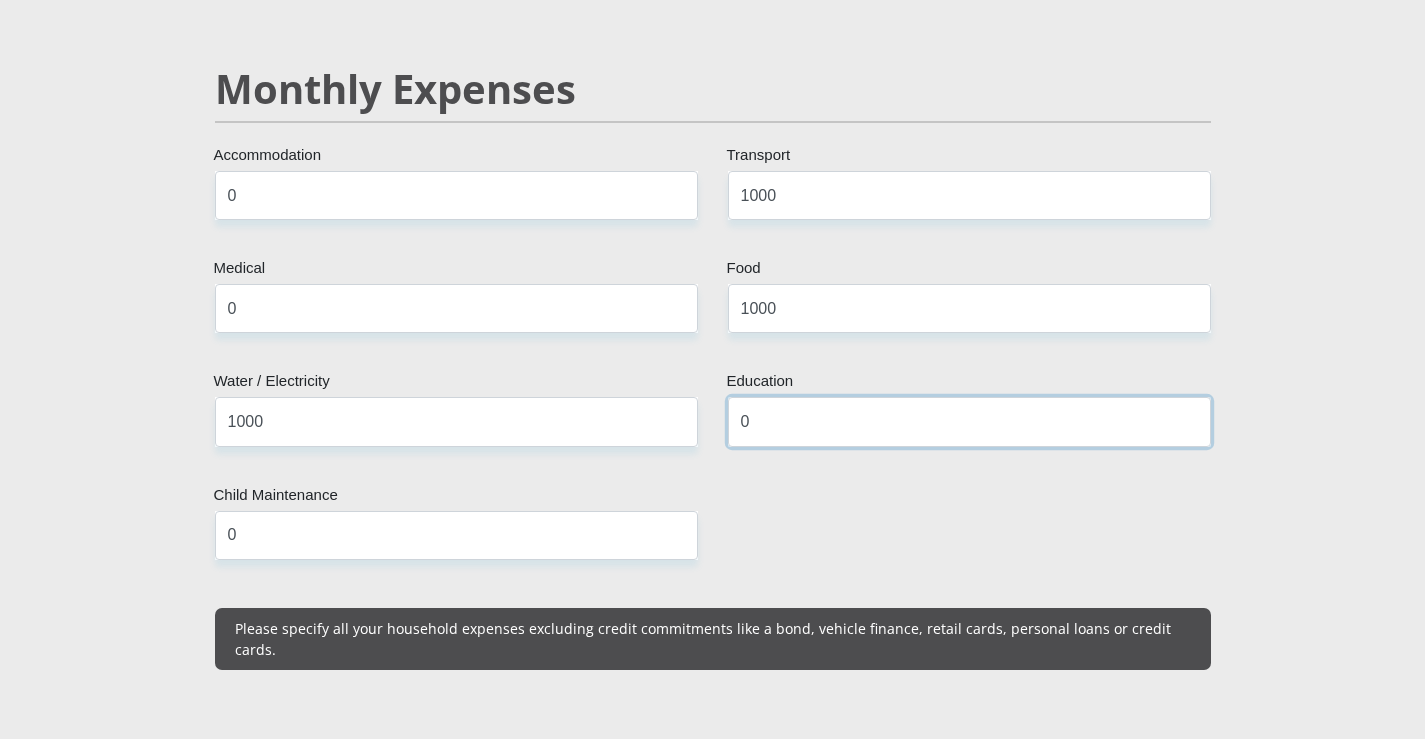 click on "0" at bounding box center [969, 421] 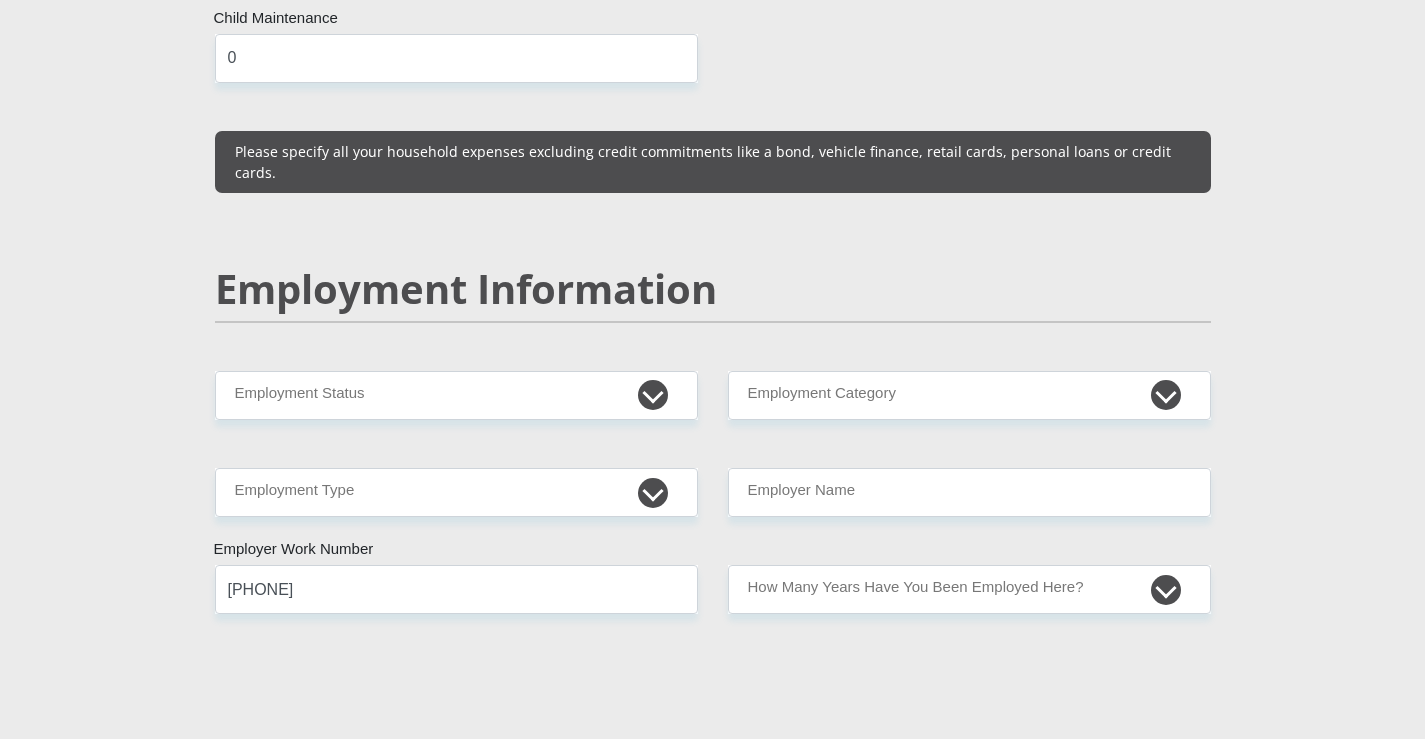 scroll, scrollTop: 2819, scrollLeft: 0, axis: vertical 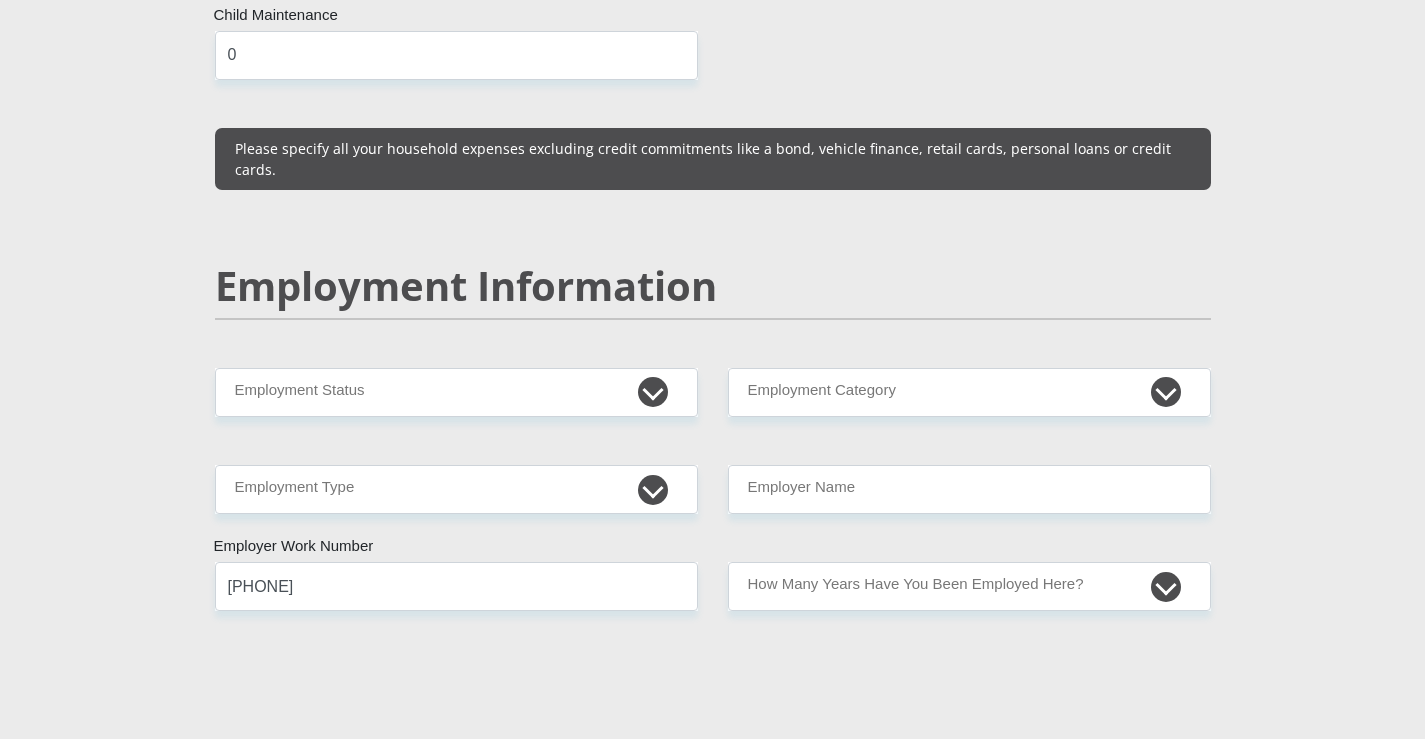 type on "1500" 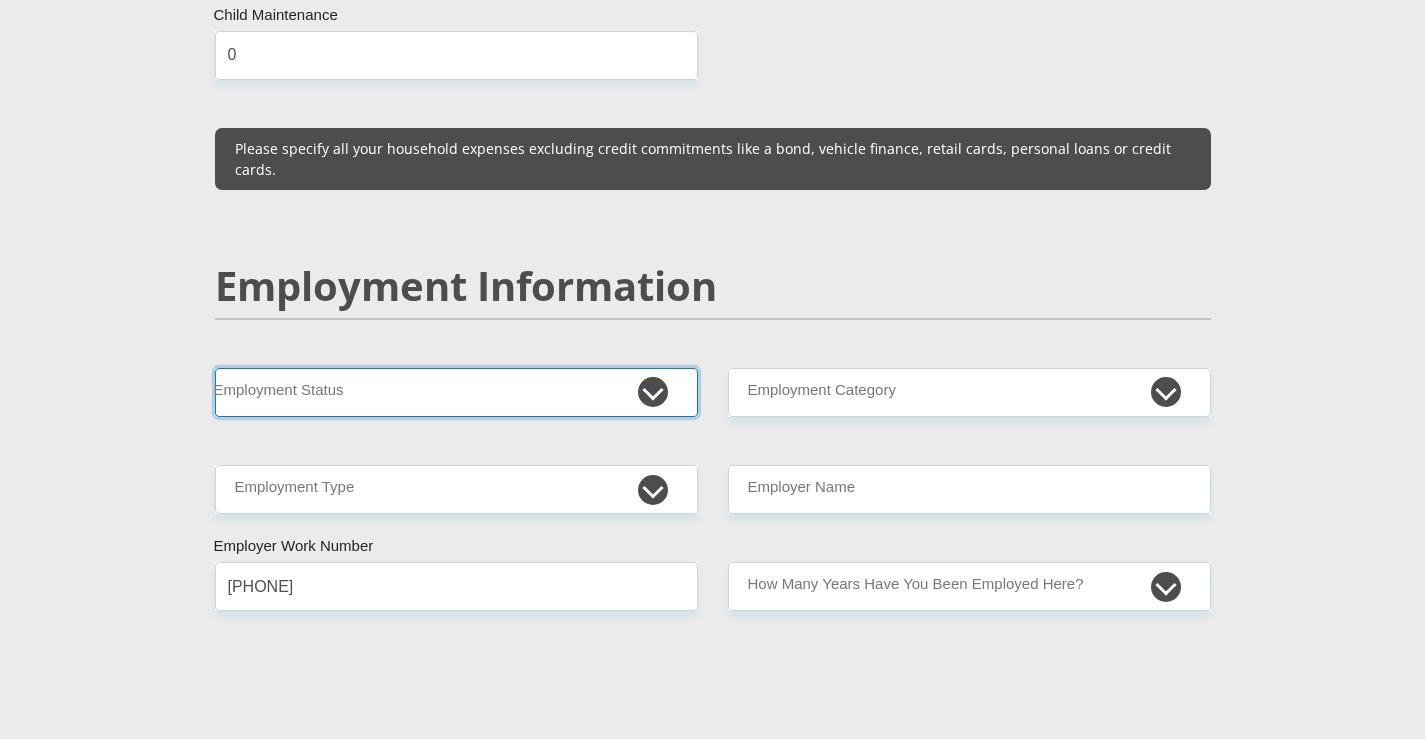 click on "Permanent/Full-time
Part-time/Casual
Contract Worker
Self-Employed
Housewife
Retired
Student
Medically Boarded
Disability
Unemployed" at bounding box center [456, 392] 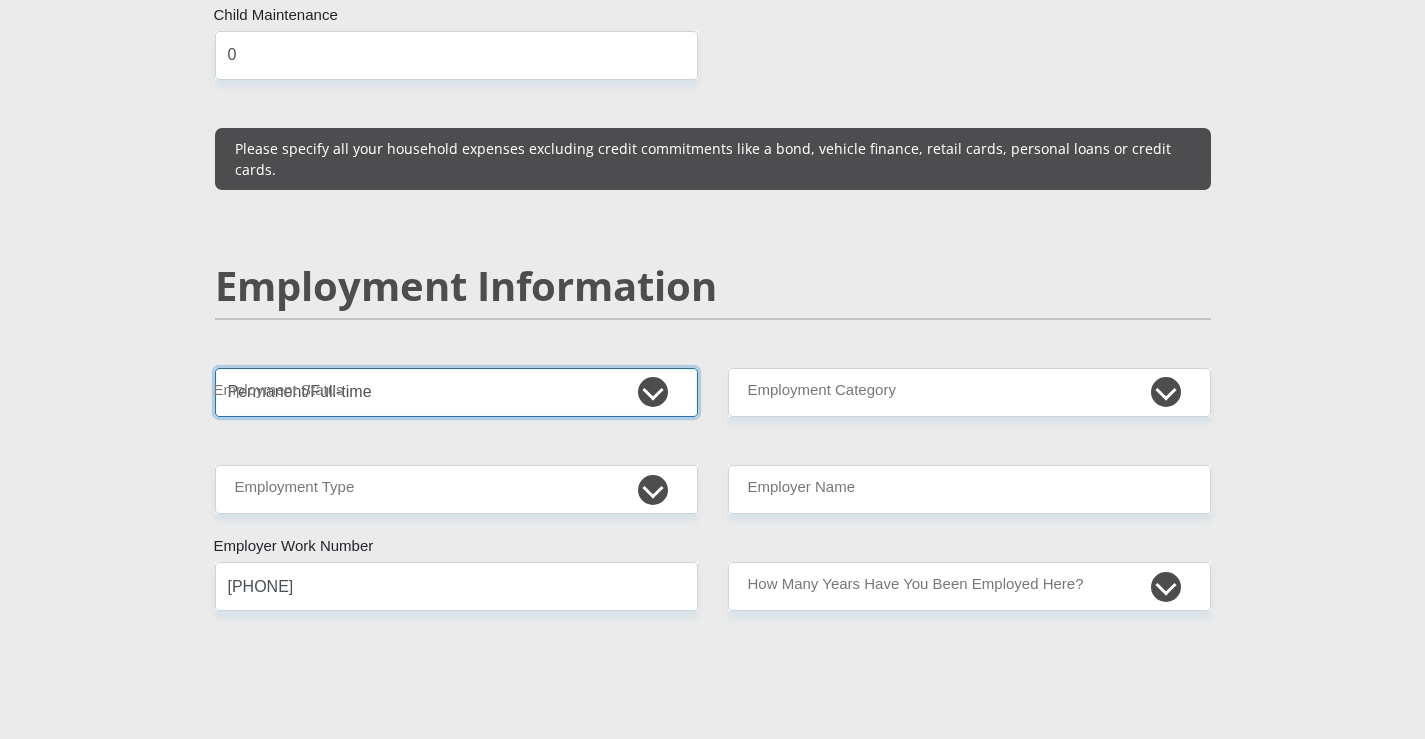 click on "Permanent/Full-time
Part-time/Casual
Contract Worker
Self-Employed
Housewife
Retired
Student
Medically Boarded
Disability
Unemployed" at bounding box center [456, 392] 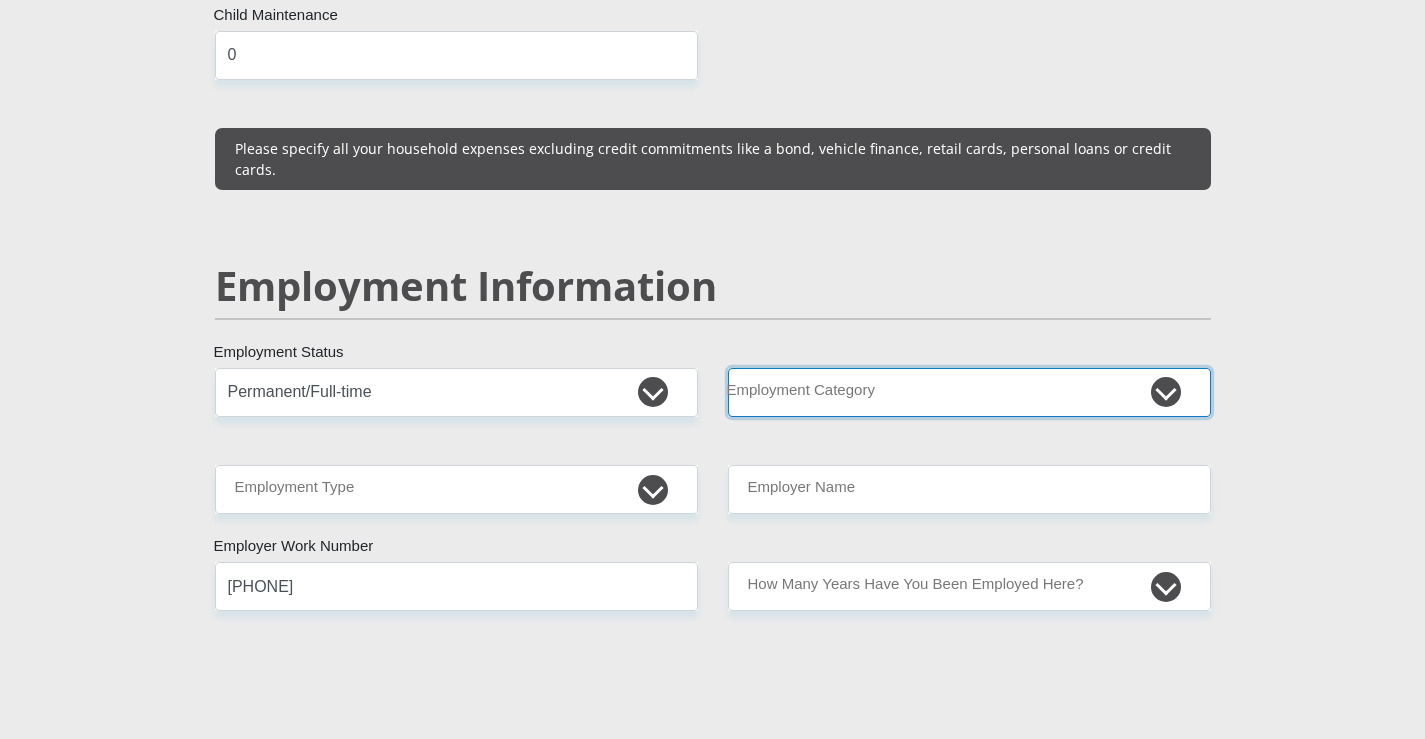 click on "AGRICULTURE
ALCOHOL & TOBACCO
CONSTRUCTION MATERIALS
METALLURGY
EQUIPMENT FOR RENEWABLE ENERGY
SPECIALIZED CONTRACTORS
CAR
GAMING (INCL. INTERNET
OTHER WHOLESALE
UNLICENSED PHARMACEUTICALS
CURRENCY EXCHANGE HOUSES
OTHER FINANCIAL INSTITUTIONS & INSURANCE
REAL ESTATE AGENTS
OIL & GAS
OTHER MATERIALS (E.G. IRON ORE)
PRECIOUS STONES & PRECIOUS METALS
POLITICAL ORGANIZATIONS
RELIGIOUS ORGANIZATIONS(NOT SECTS)
ACTI. HAVING BUSINESS DEAL WITH PUBLIC ADMINISTRATION
LAUNDROMATS" at bounding box center [969, 392] 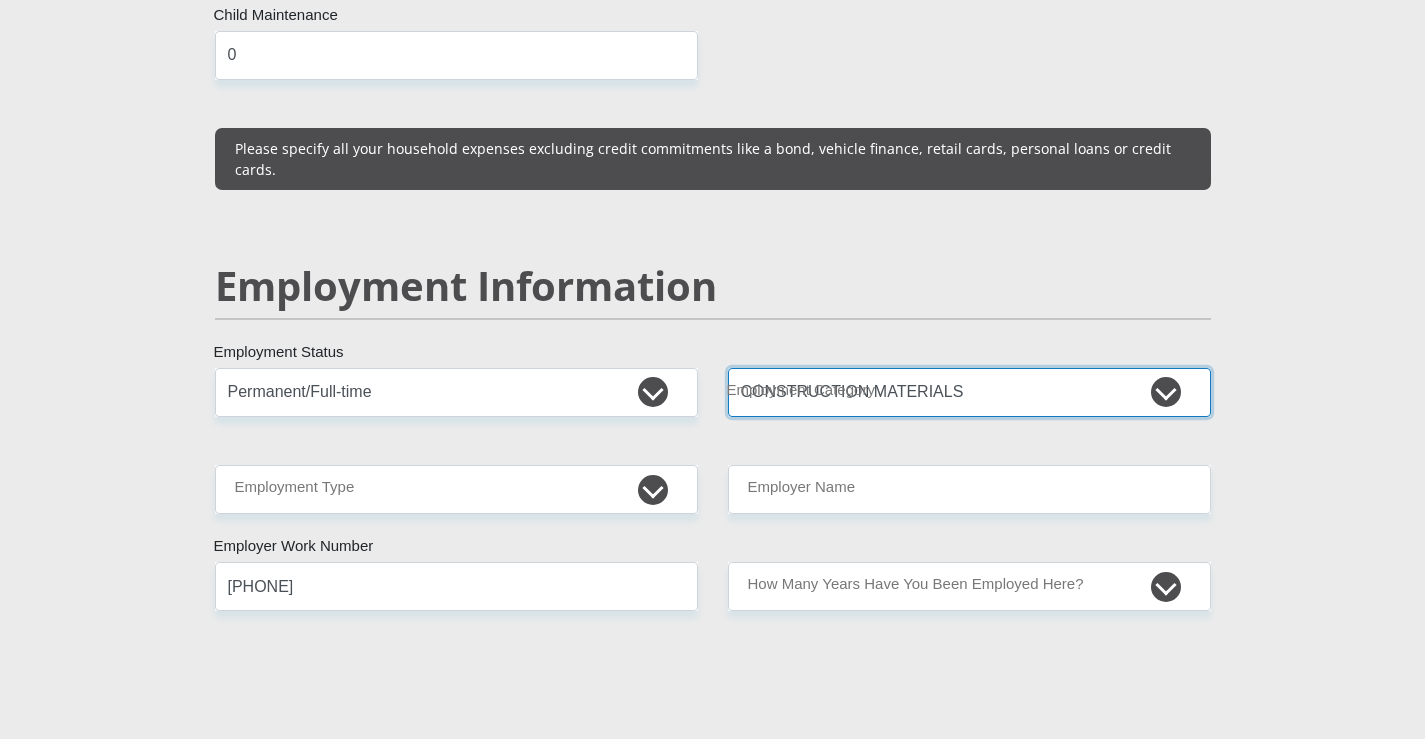 click on "AGRICULTURE
ALCOHOL & TOBACCO
CONSTRUCTION MATERIALS
METALLURGY
EQUIPMENT FOR RENEWABLE ENERGY
SPECIALIZED CONTRACTORS
CAR
GAMING (INCL. INTERNET
OTHER WHOLESALE
UNLICENSED PHARMACEUTICALS
CURRENCY EXCHANGE HOUSES
OTHER FINANCIAL INSTITUTIONS & INSURANCE
REAL ESTATE AGENTS
OIL & GAS
OTHER MATERIALS (E.G. IRON ORE)
PRECIOUS STONES & PRECIOUS METALS
POLITICAL ORGANIZATIONS
RELIGIOUS ORGANIZATIONS(NOT SECTS)
ACTI. HAVING BUSINESS DEAL WITH PUBLIC ADMINISTRATION
LAUNDROMATS" at bounding box center (969, 392) 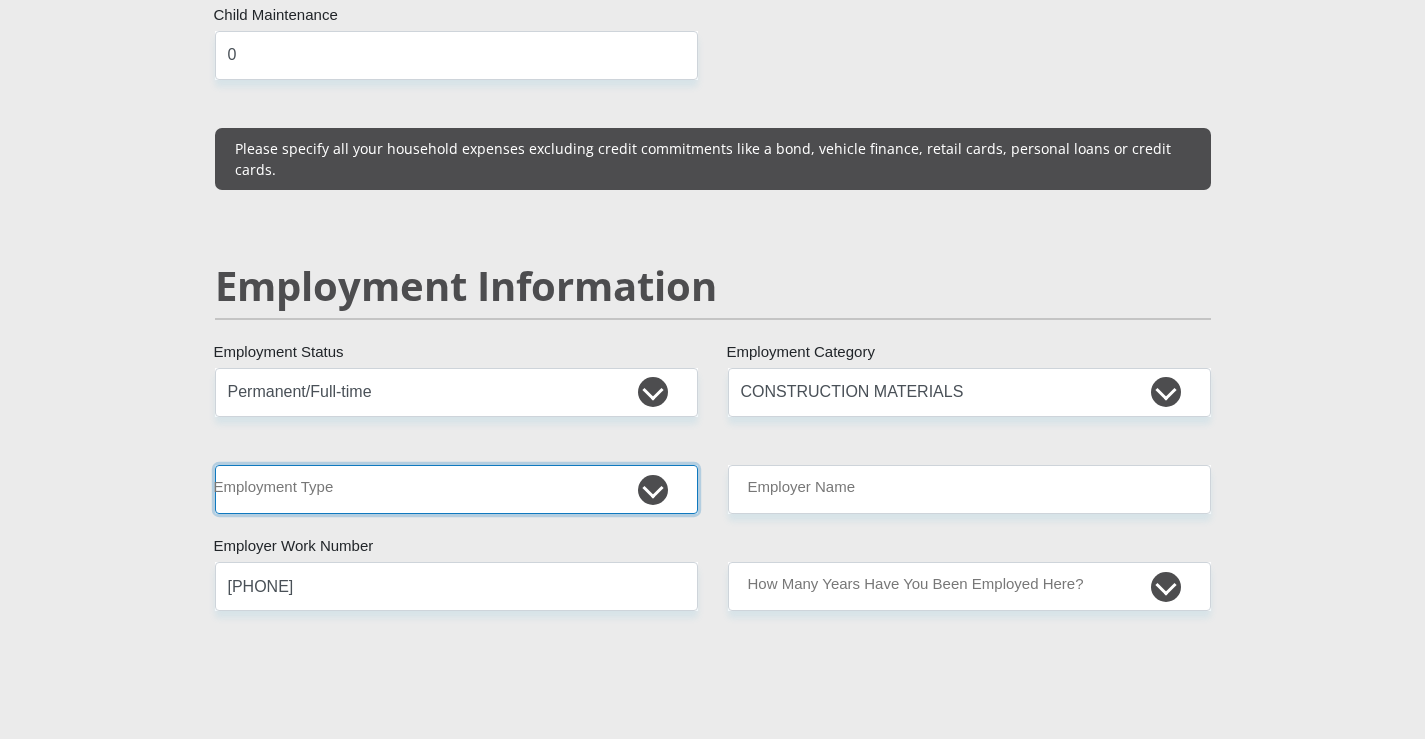 click on "College/Lecturer
Craft Seller
Creative
Driver
Executive
Farmer
Forces - Non Commissioned
Forces - Officer
Hawker
Housewife
Labourer
Licenced Professional
Manager
Miner
Non Licenced Professional
Office Staff/Clerk
Outside Worker
Pensioner
Permanent Teacher
Production/Manufacturing
Sales
Self-Employed
Semi-Professional Worker
Service Industry  Social Worker  Student" at bounding box center [456, 489] 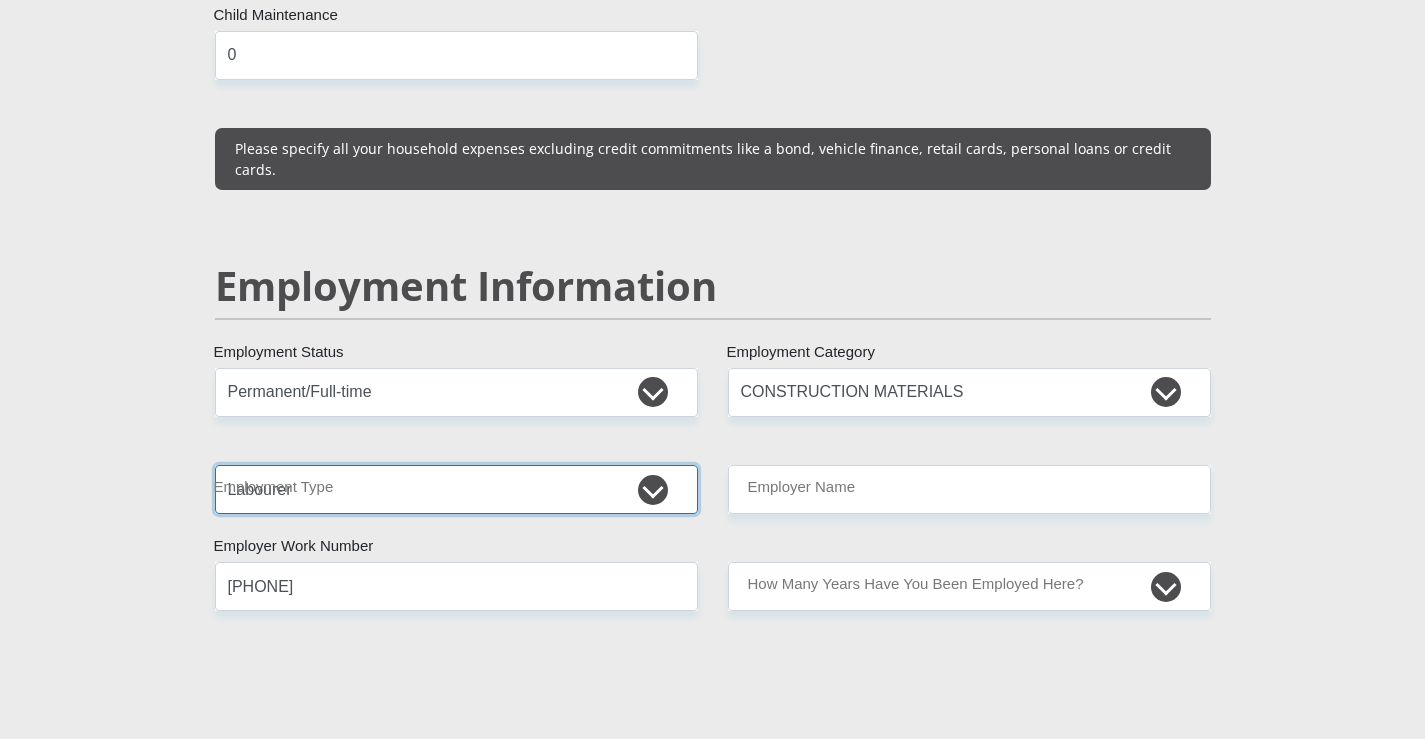 click on "College/Lecturer
Craft Seller
Creative
Driver
Executive
Farmer
Forces - Non Commissioned
Forces - Officer
Hawker
Housewife
Labourer
Licenced Professional
Manager
Miner
Non Licenced Professional
Office Staff/Clerk
Outside Worker
Pensioner
Permanent Teacher
Production/Manufacturing
Sales
Self-Employed
Semi-Professional Worker
Service Industry  Social Worker  Student" at bounding box center (456, 489) 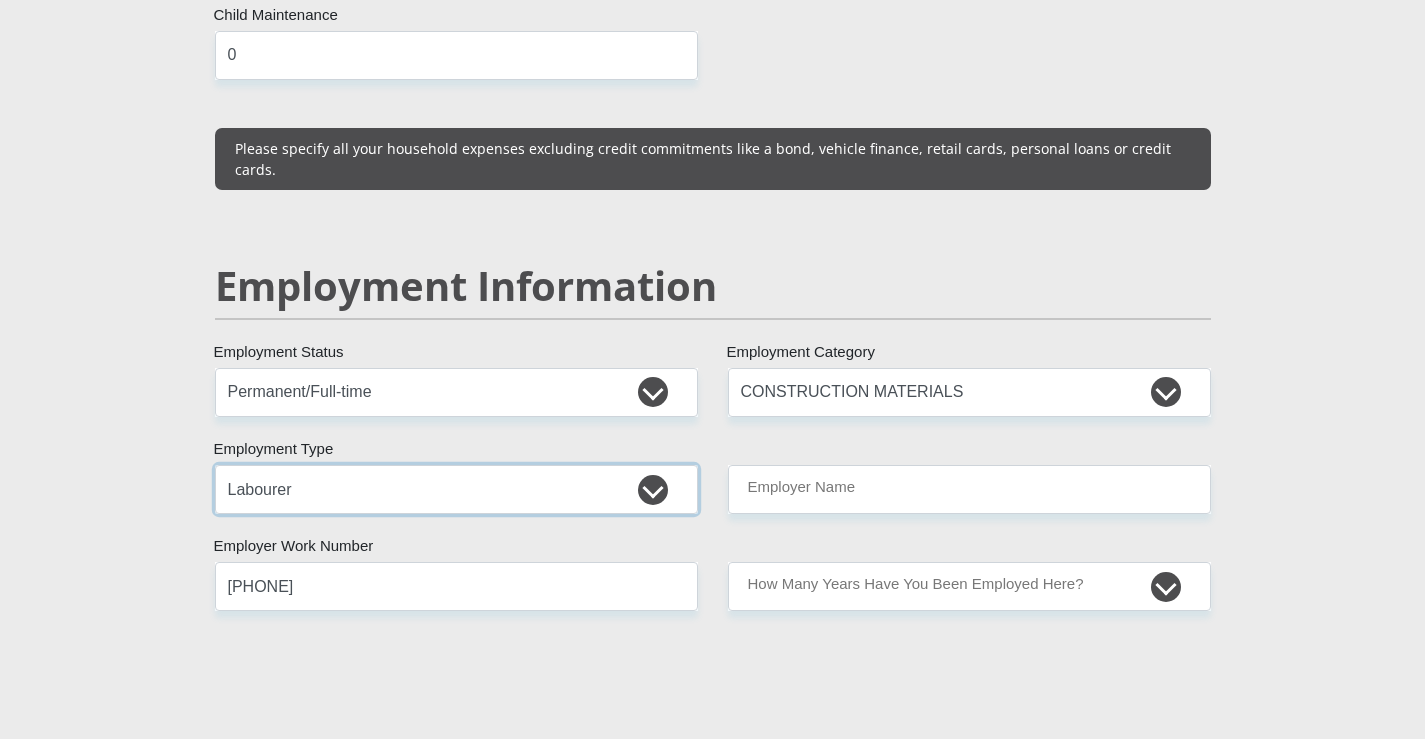 click on "College/Lecturer
Craft Seller
Creative
Driver
Executive
Farmer
Forces - Non Commissioned
Forces - Officer
Hawker
Housewife
Labourer
Licenced Professional
Manager
Miner
Non Licenced Professional
Office Staff/Clerk
Outside Worker
Pensioner
Permanent Teacher
Production/Manufacturing
Sales
Self-Employed
Semi-Professional Worker
Service Industry  Social Worker  Student" at bounding box center [456, 489] 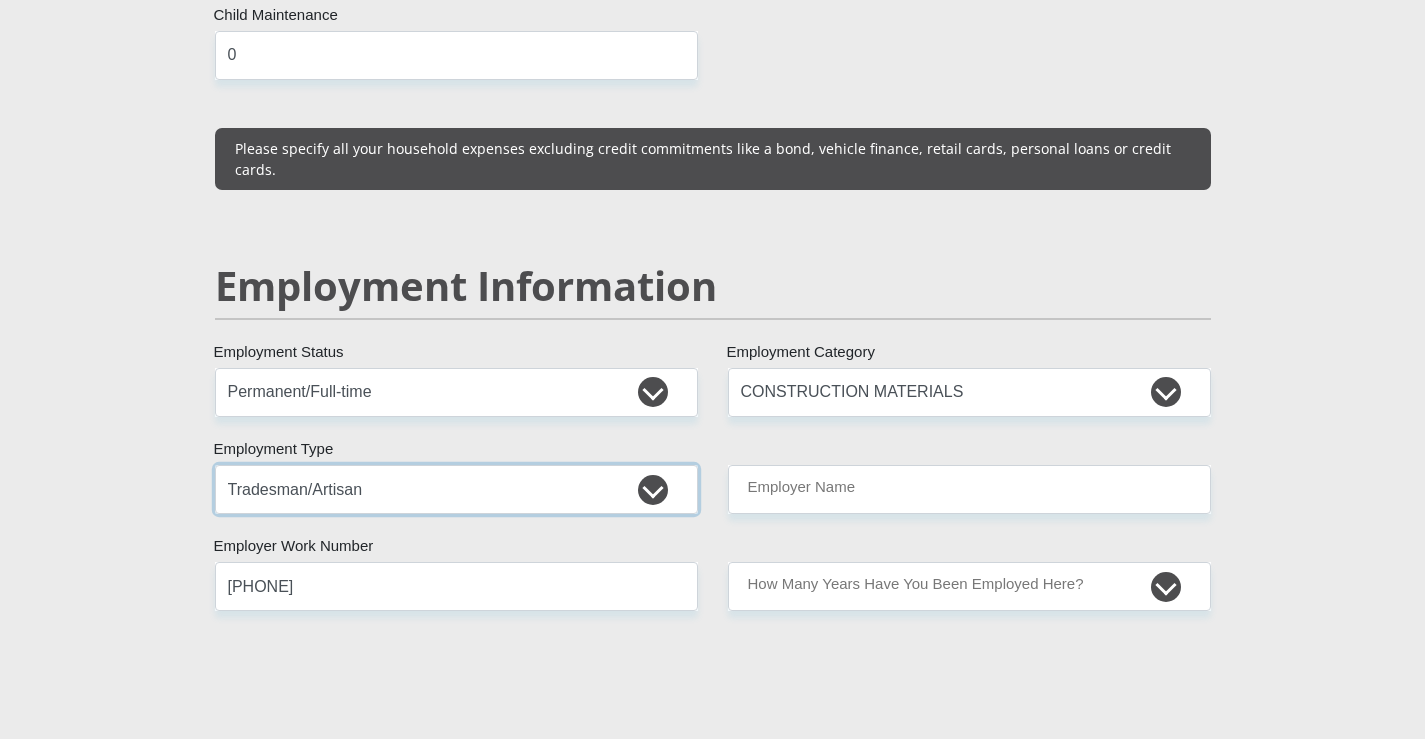 click on "College/Lecturer
Craft Seller
Creative
Driver
Executive
Farmer
Forces - Non Commissioned
Forces - Officer
Hawker
Housewife
Labourer
Licenced Professional
Manager
Miner
Non Licenced Professional
Office Staff/Clerk
Outside Worker
Pensioner
Permanent Teacher
Production/Manufacturing
Sales
Self-Employed
Semi-Professional Worker
Service Industry  Social Worker  Student" at bounding box center [456, 489] 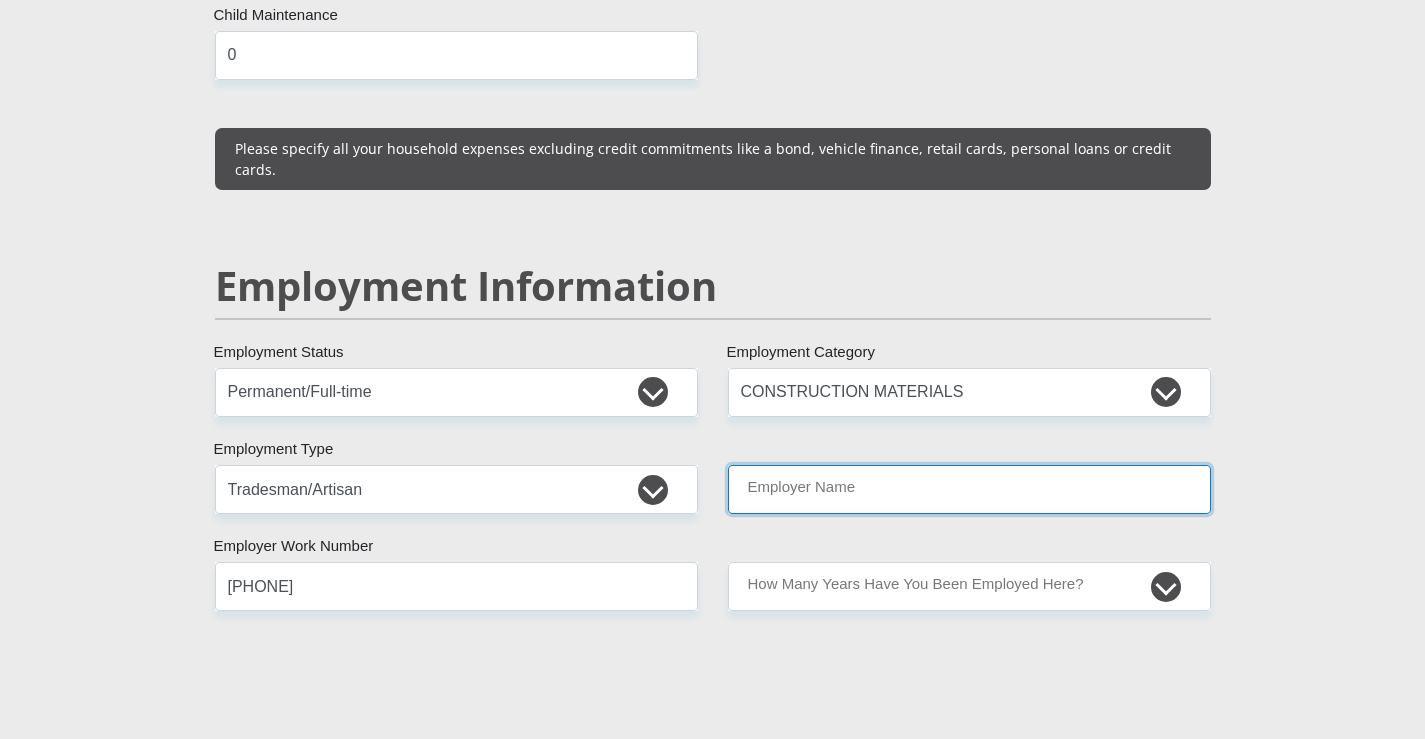click on "Employer Name" at bounding box center (969, 489) 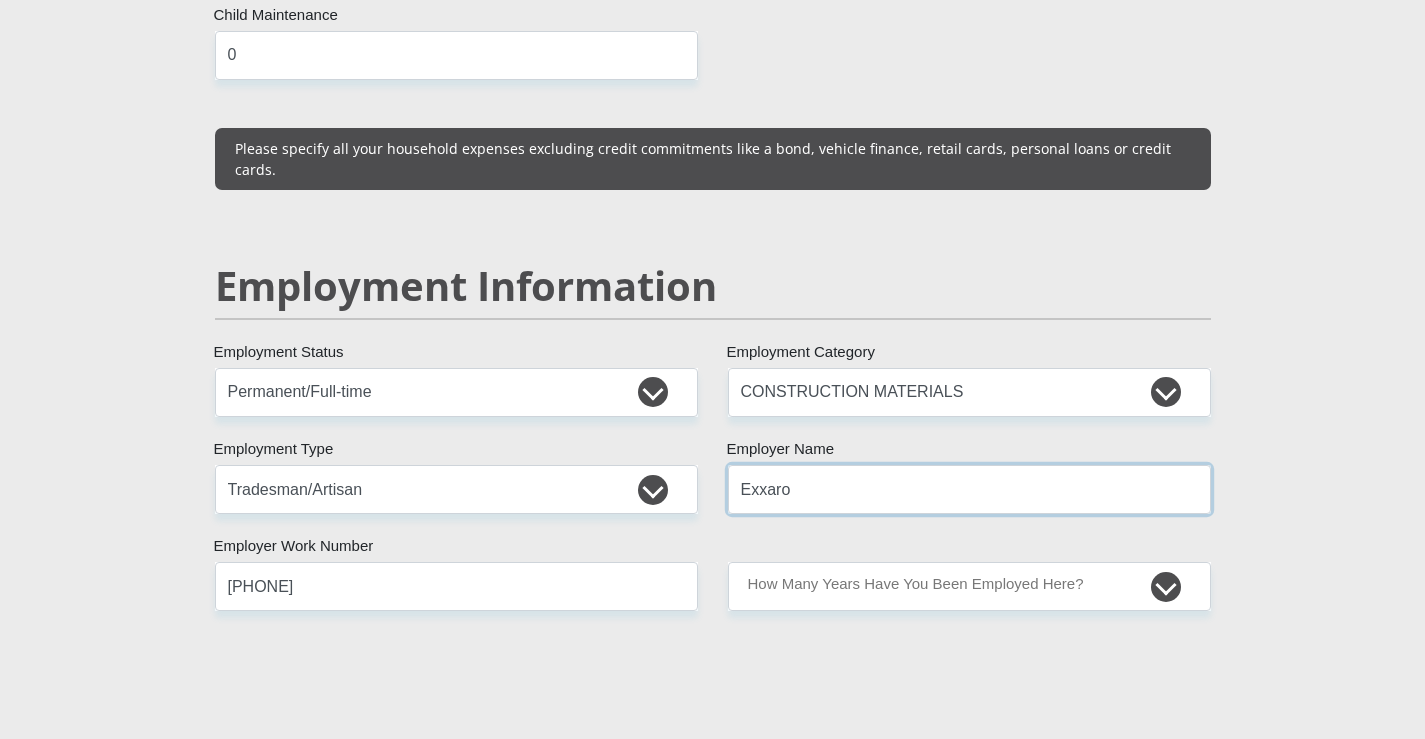 type on "Exxaro" 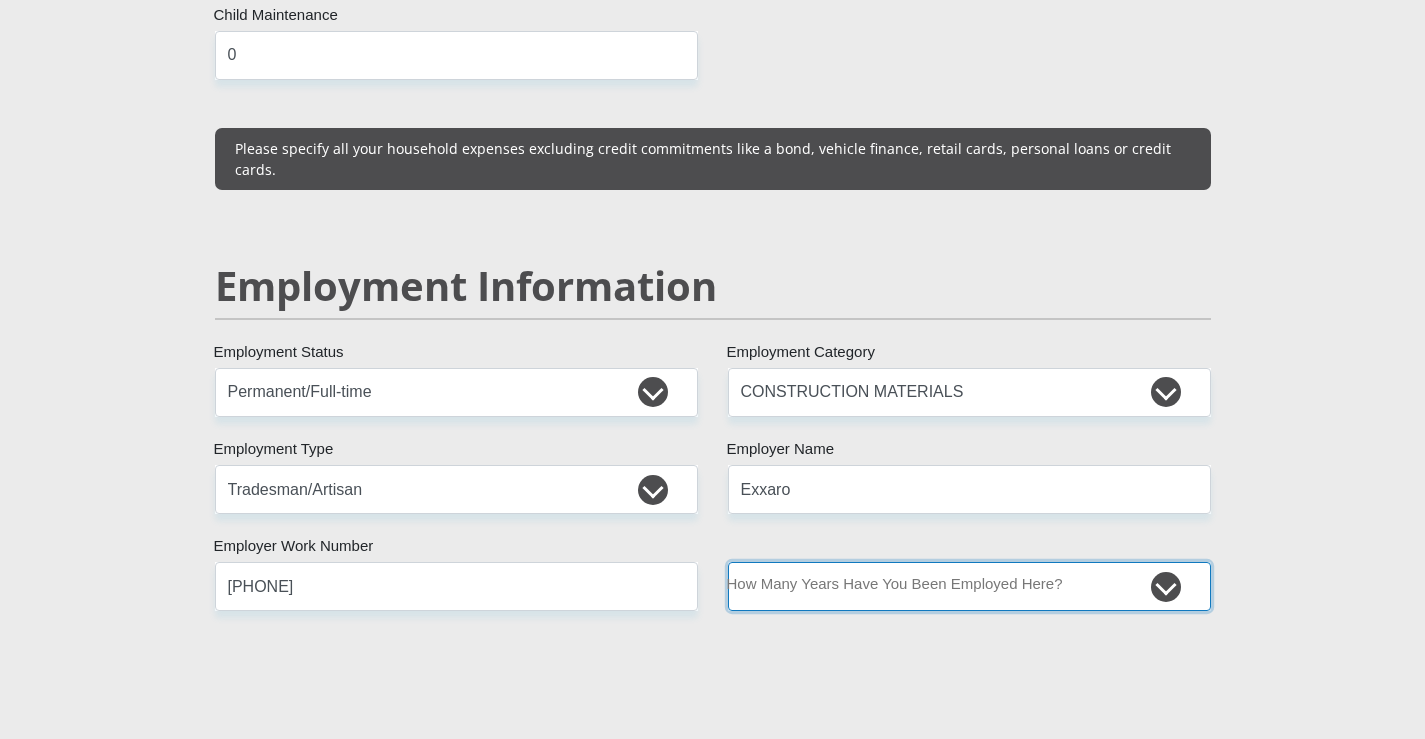 click on "less than 1 year
1-3 years
3-5 years
5+ years" at bounding box center [969, 586] 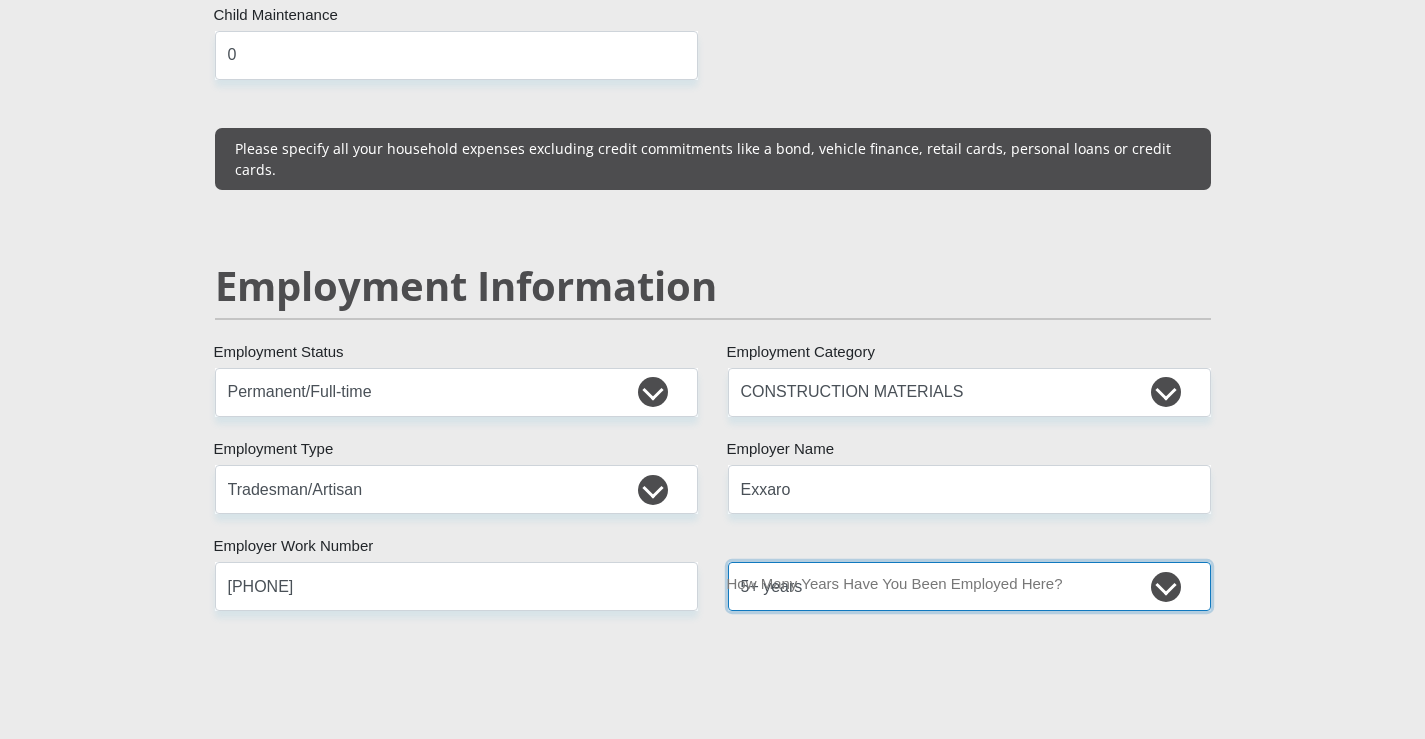 click on "less than 1 year
1-3 years
3-5 years
5+ years" at bounding box center [969, 586] 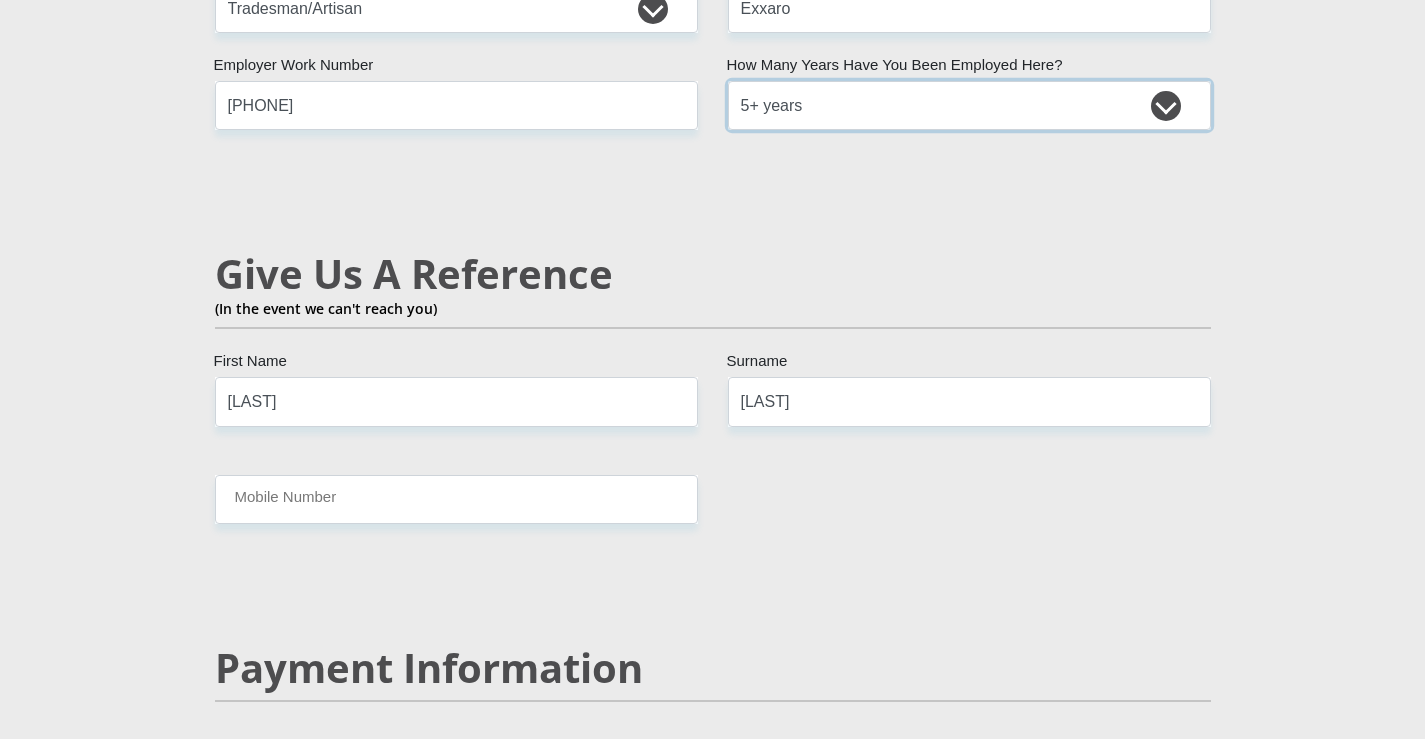 scroll, scrollTop: 3417, scrollLeft: 0, axis: vertical 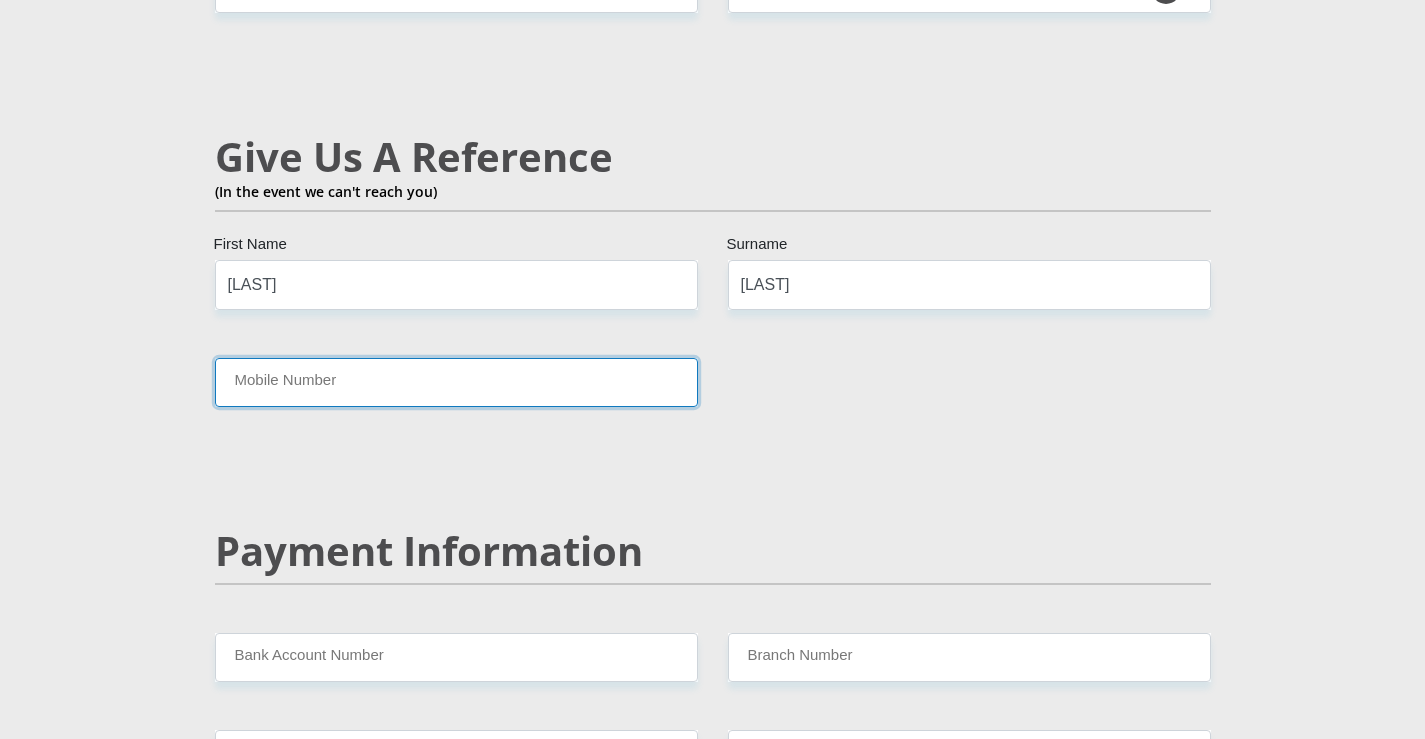 click on "Mobile Number" at bounding box center (456, 382) 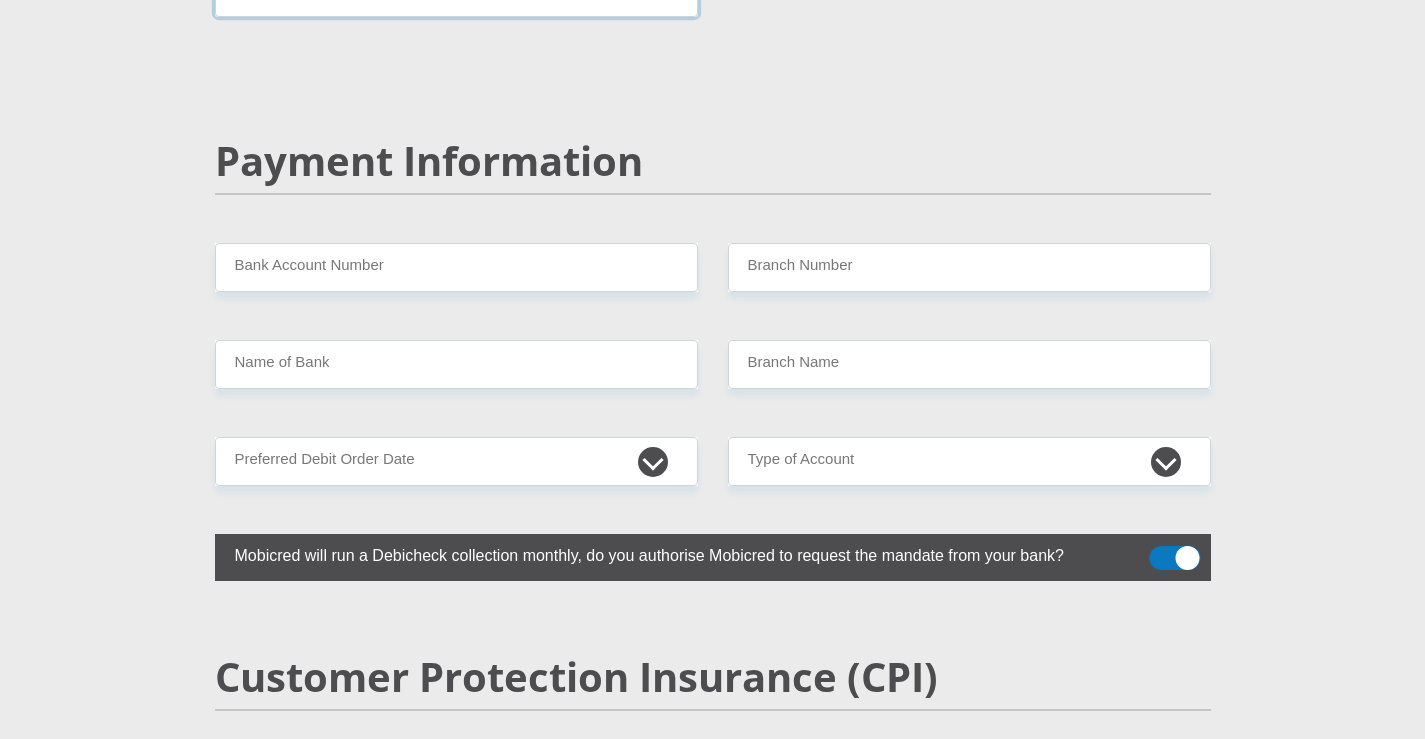 scroll, scrollTop: 3961, scrollLeft: 0, axis: vertical 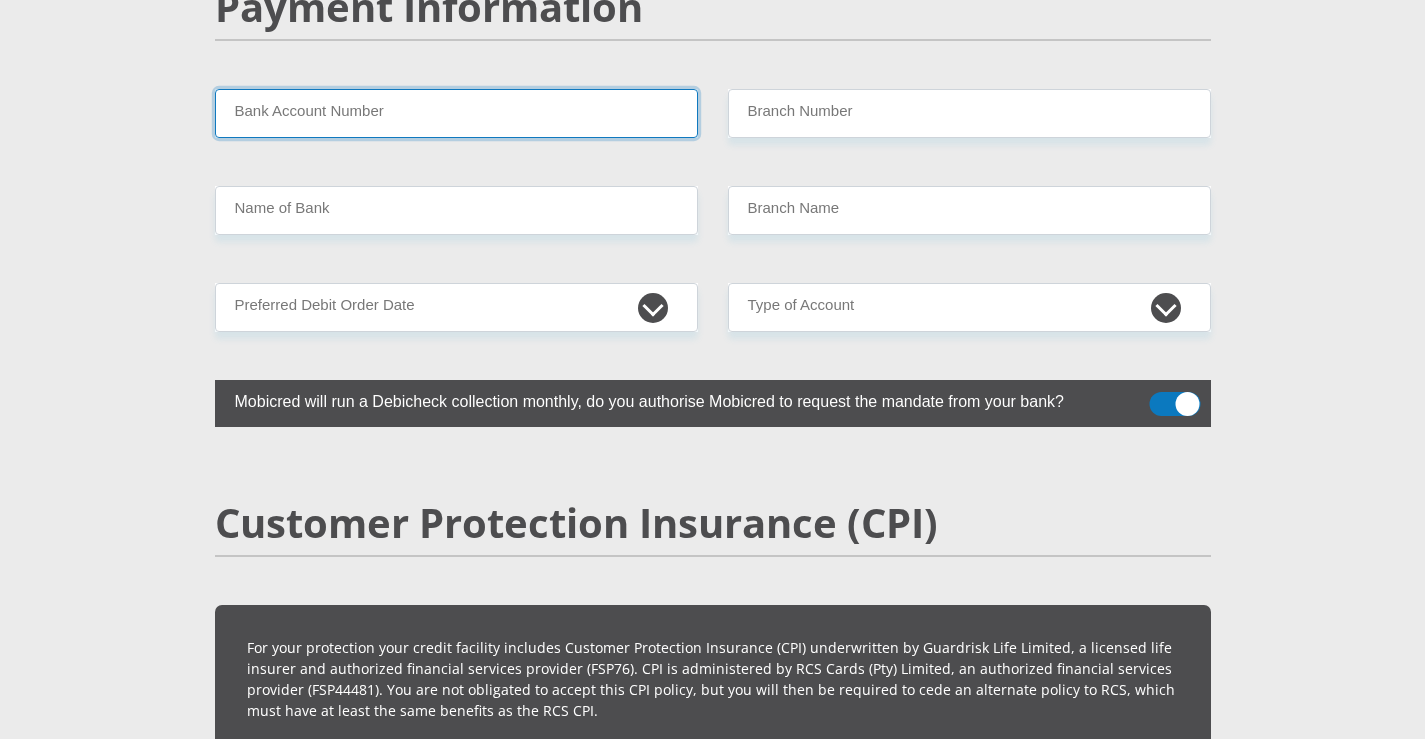 click on "Bank Account Number" at bounding box center [456, 113] 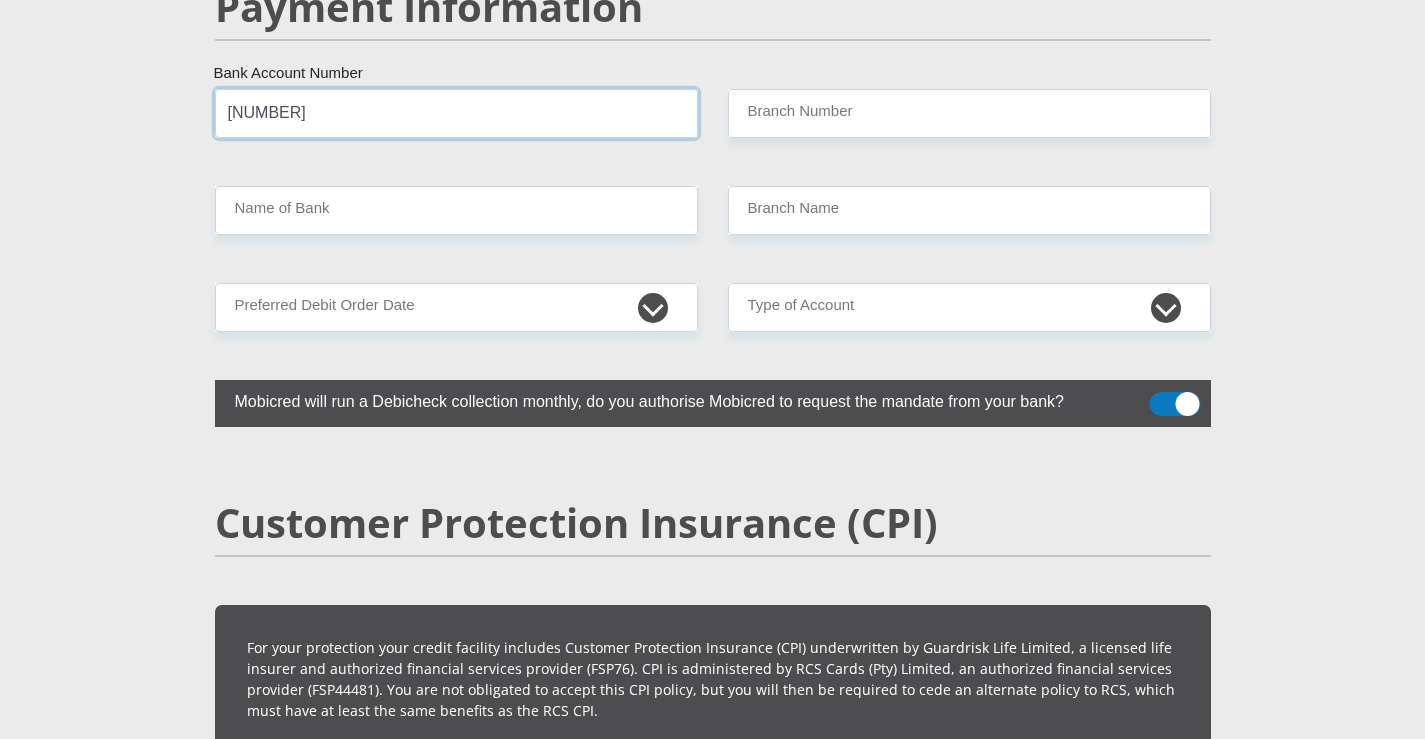 type on "[NUMBER]" 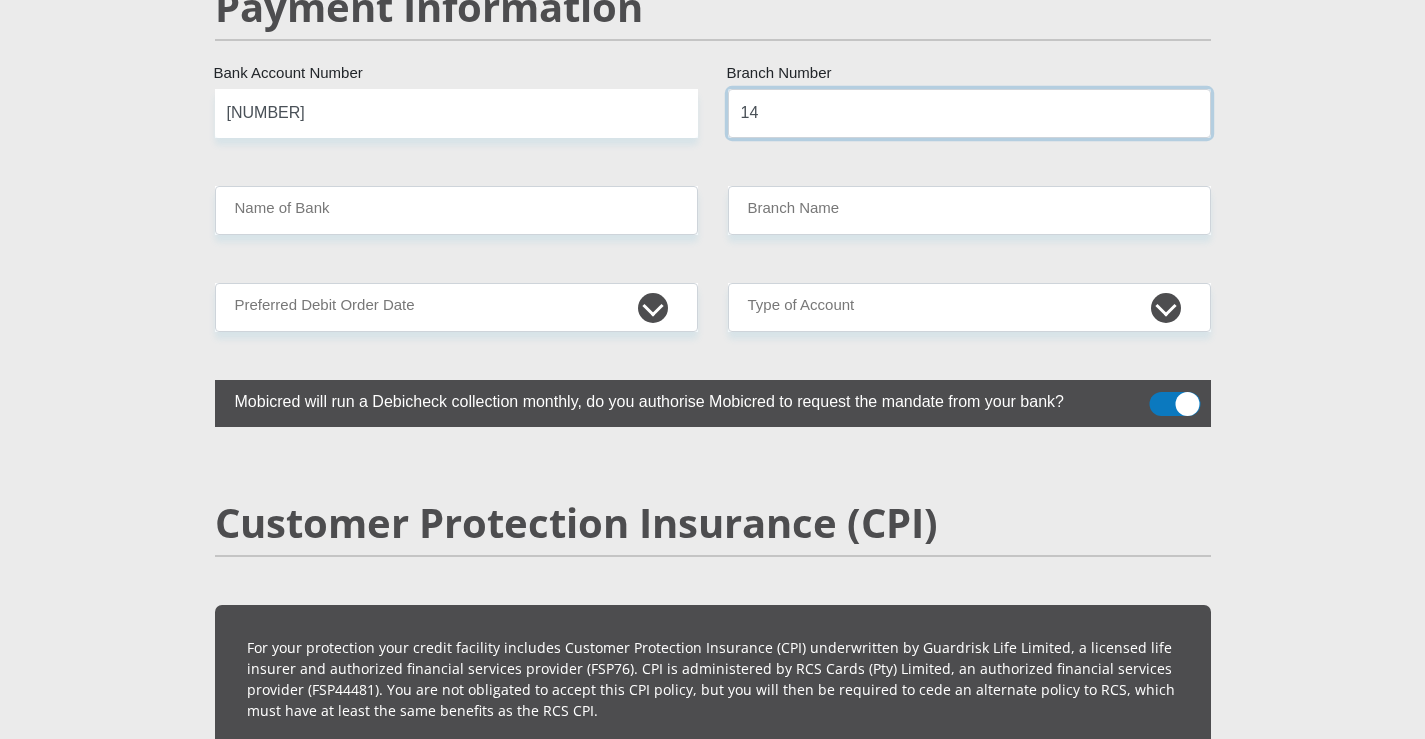 type on "1" 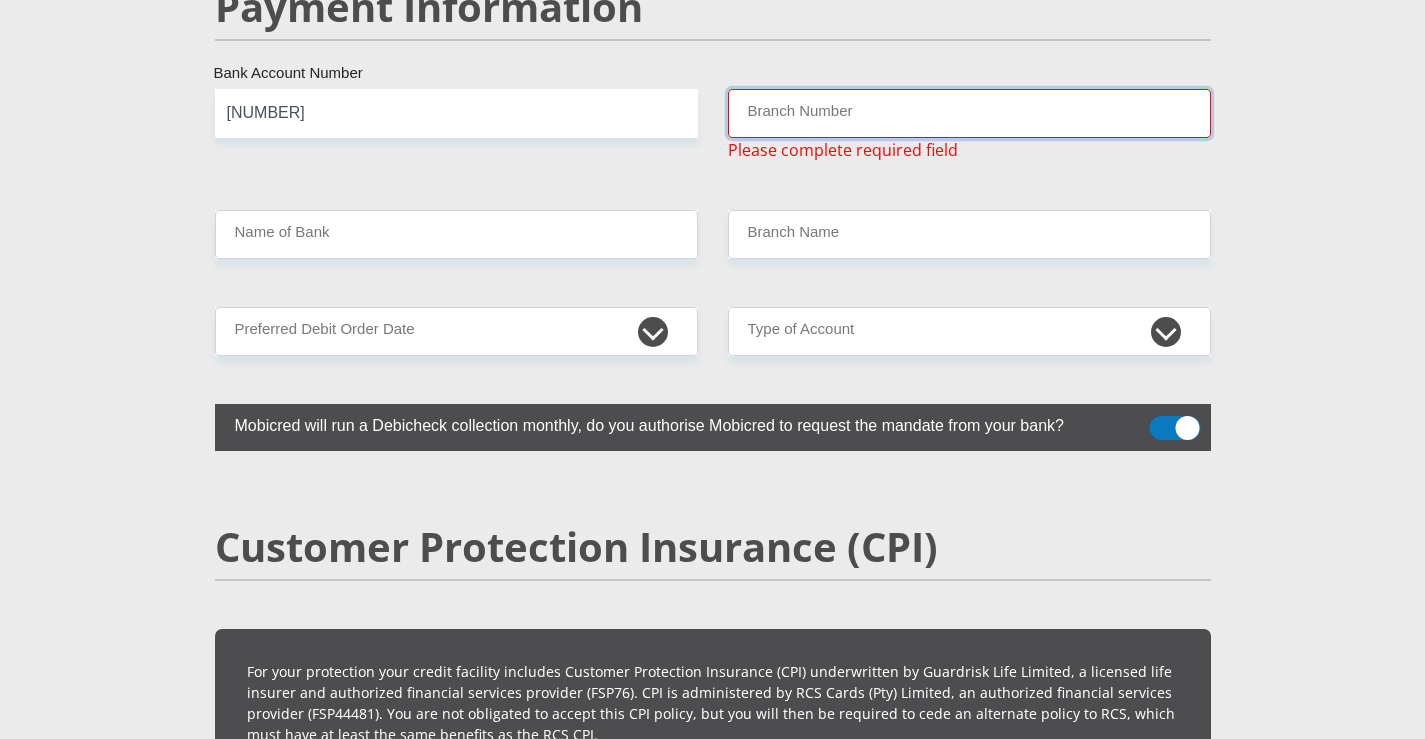 type on "3" 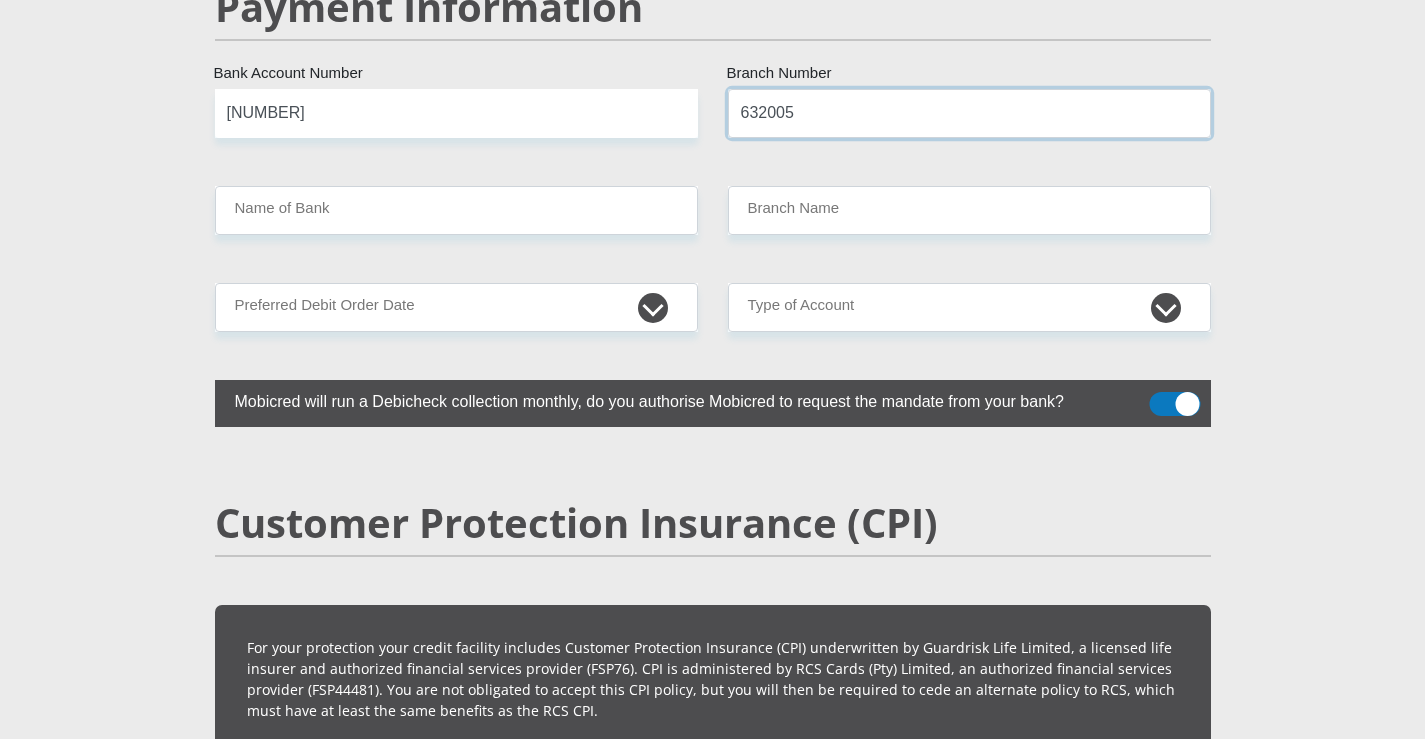 type on "632005" 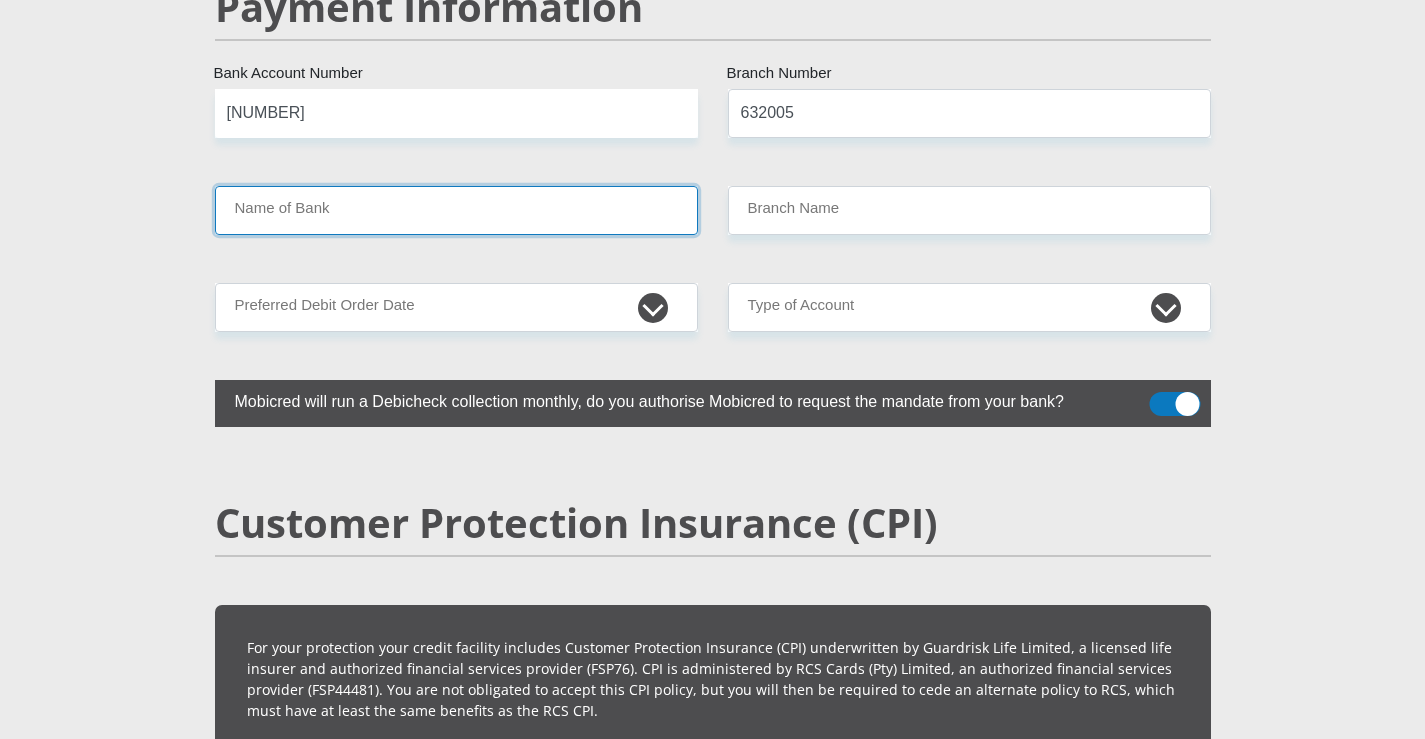 click on "Name of Bank" at bounding box center [456, 210] 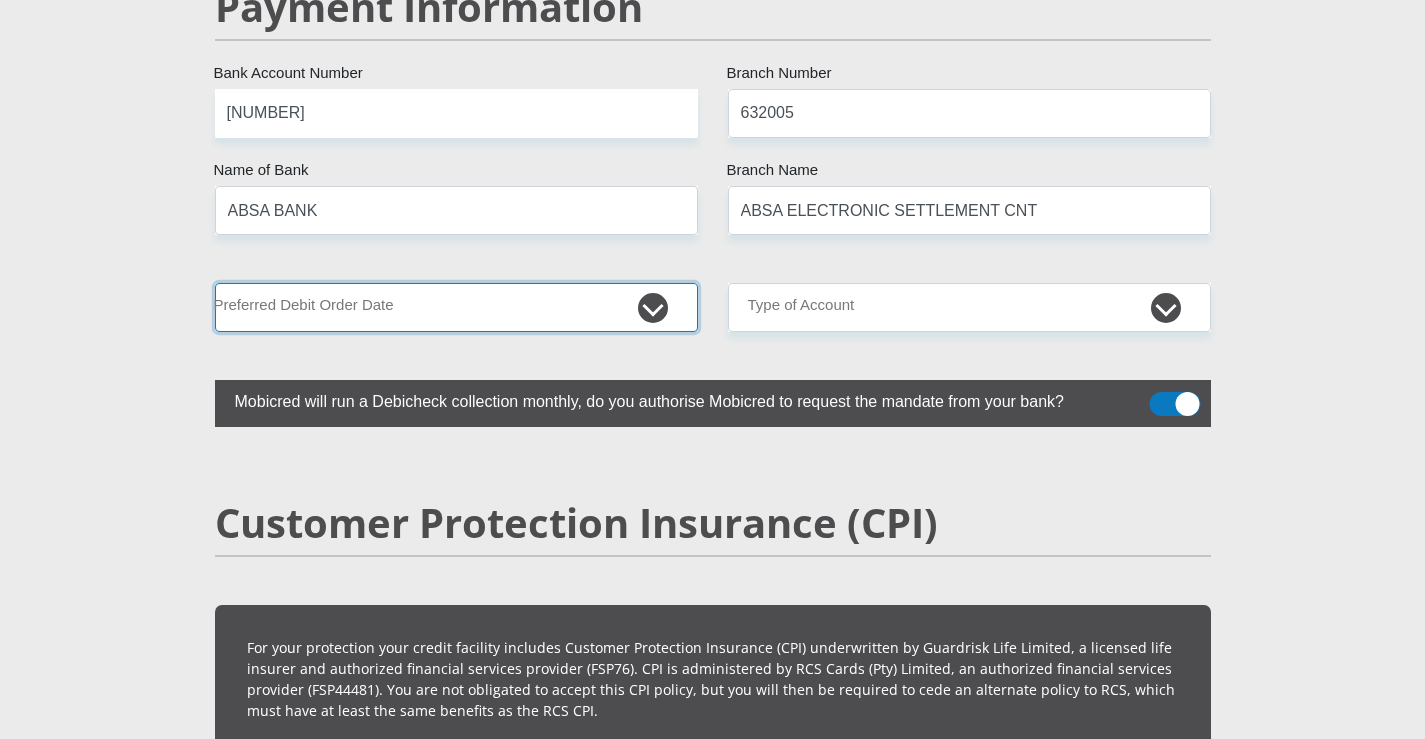 click on "1st
2nd
3rd
4th
5th
7th
18th
19th
20th
21st
22nd
23rd
24th
25th
26th
27th
28th
29th
30th" at bounding box center [456, 307] 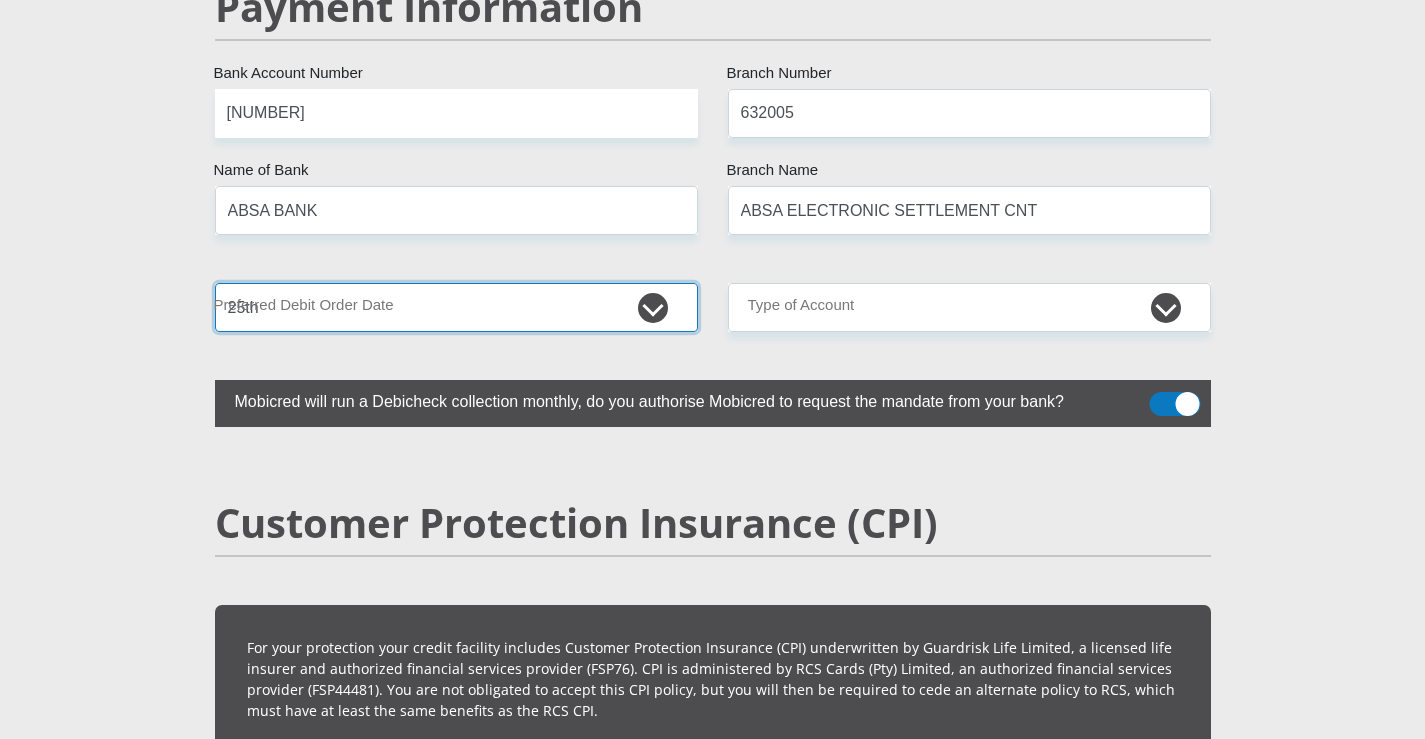 click on "1st
2nd
3rd
4th
5th
7th
18th
19th
20th
21st
22nd
23rd
24th
25th
26th
27th
28th
29th
30th" at bounding box center (456, 307) 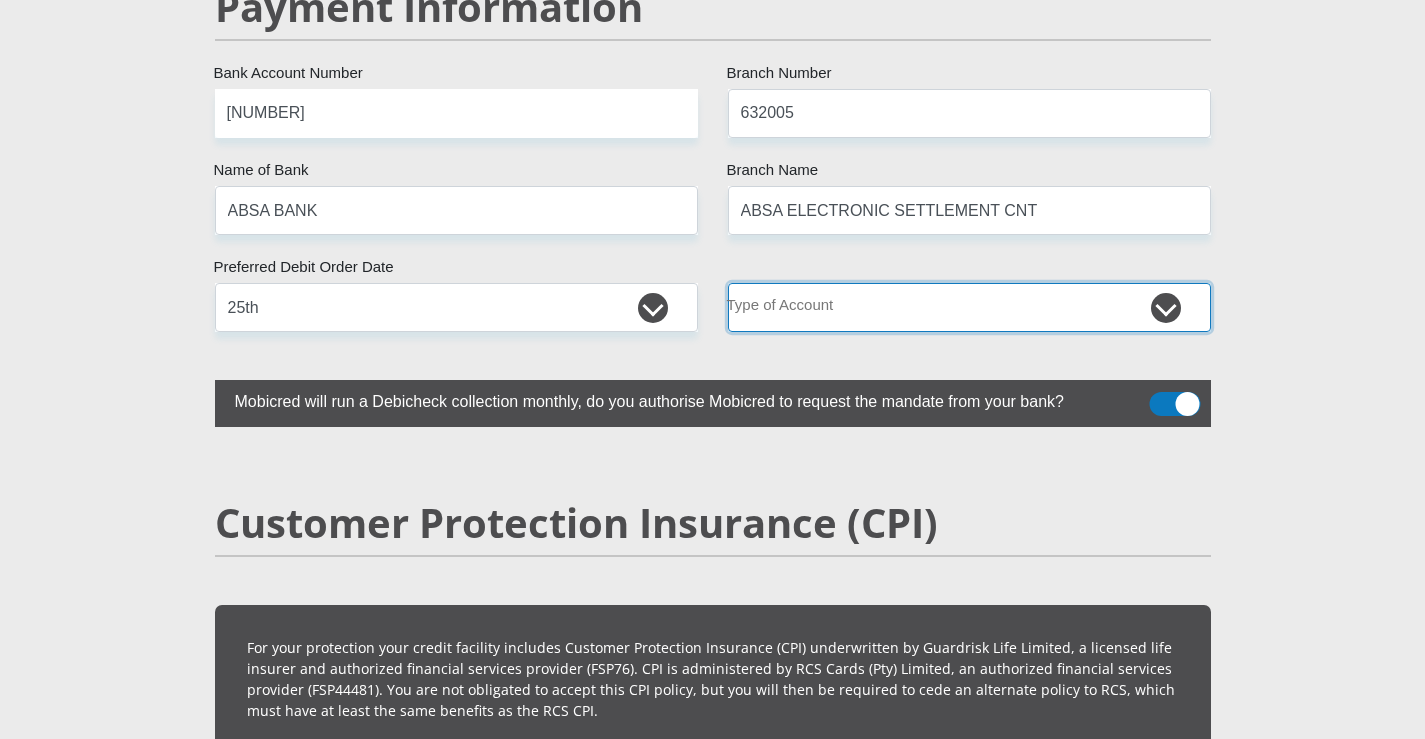 click on "Cheque
Savings" at bounding box center (969, 307) 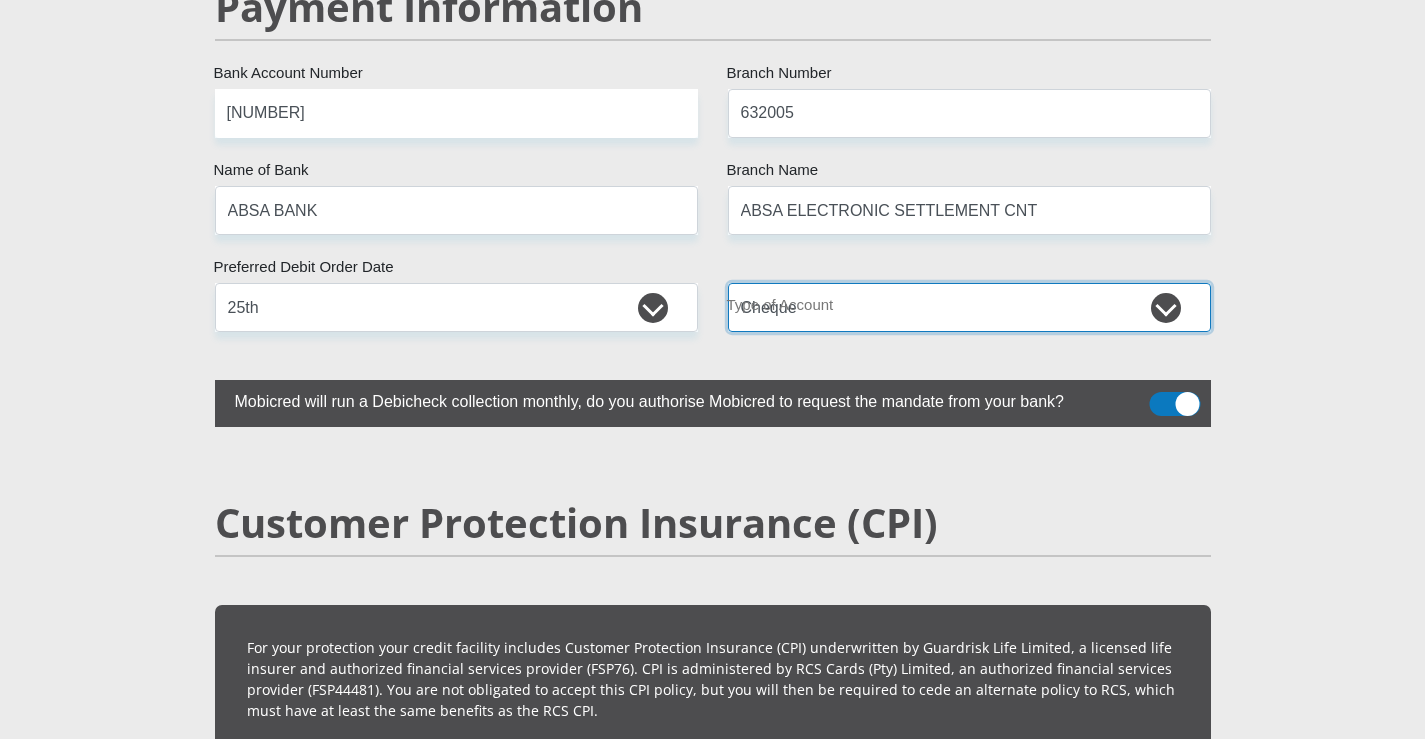 click on "Cheque
Savings" at bounding box center (969, 307) 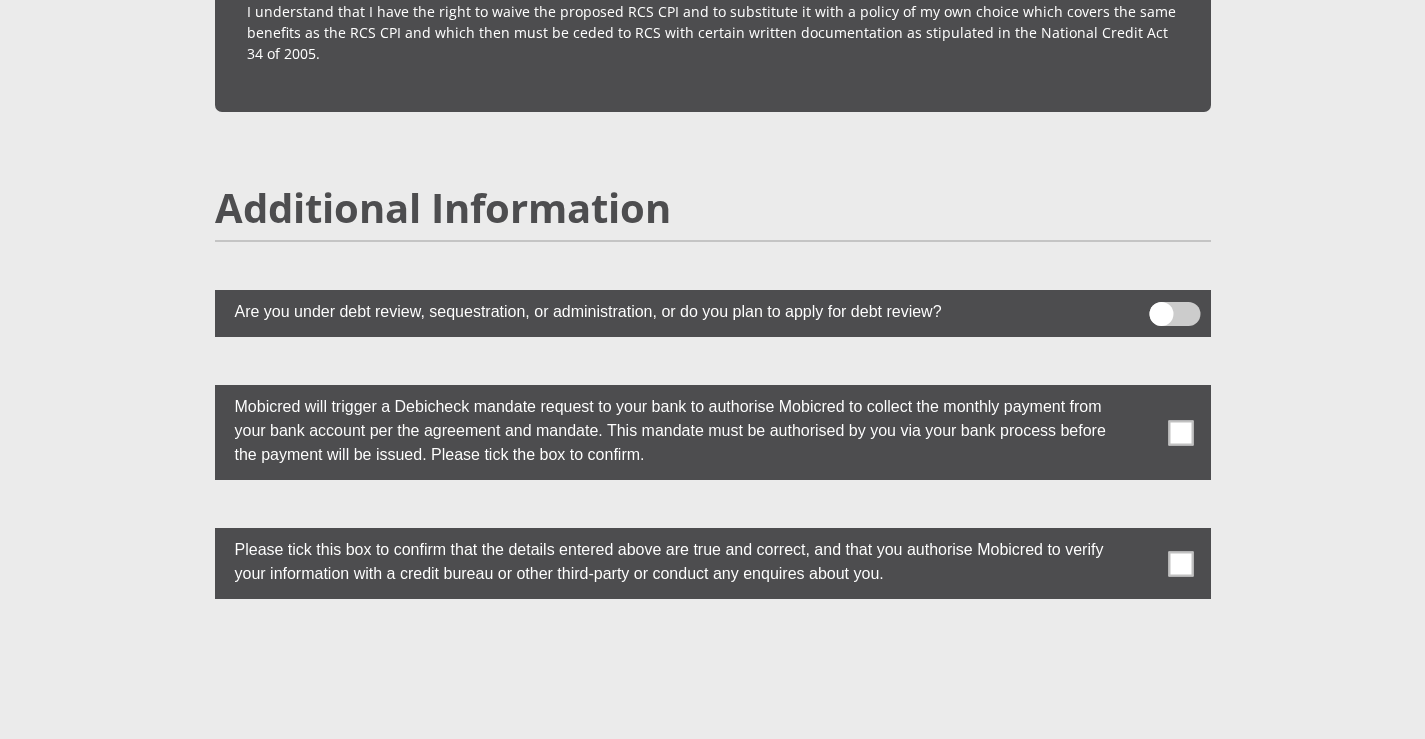 scroll, scrollTop: 5348, scrollLeft: 0, axis: vertical 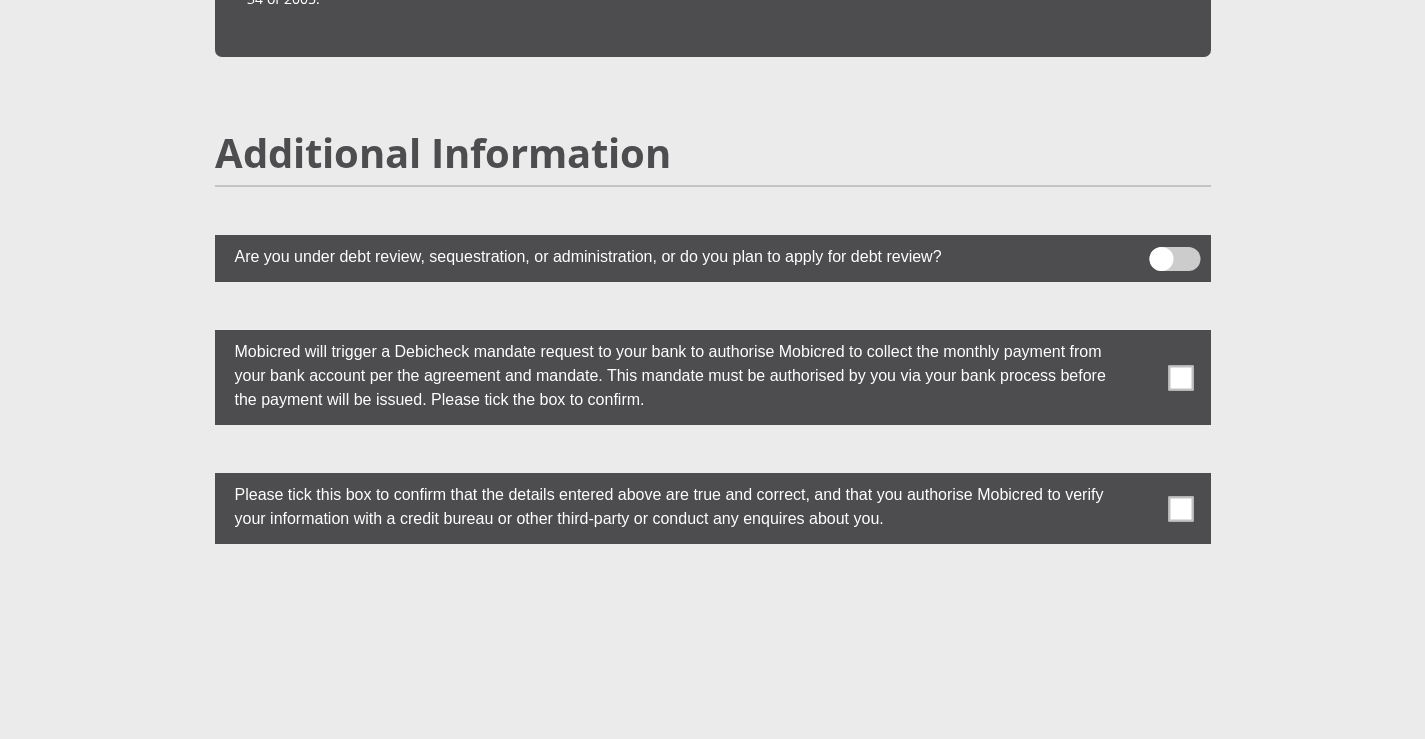 click at bounding box center [1180, 377] 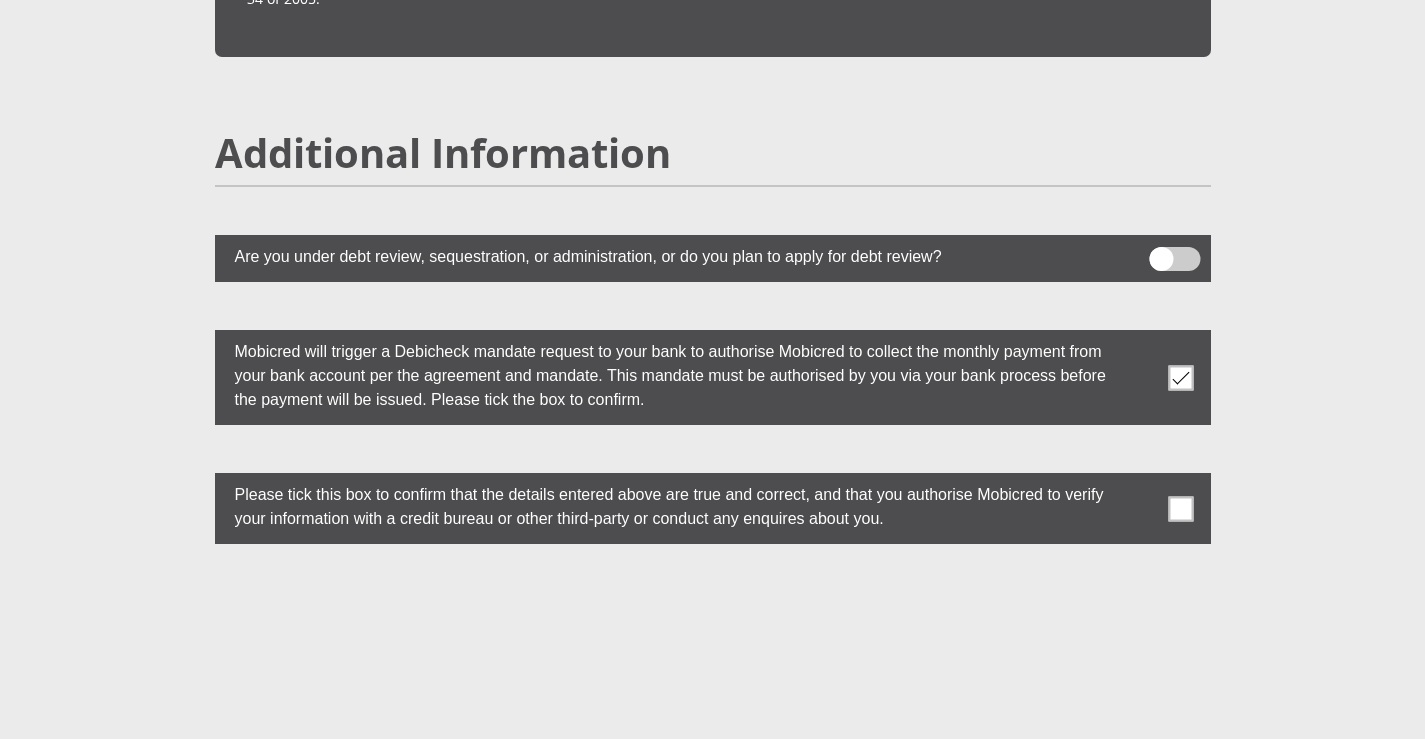 click at bounding box center [1180, 508] 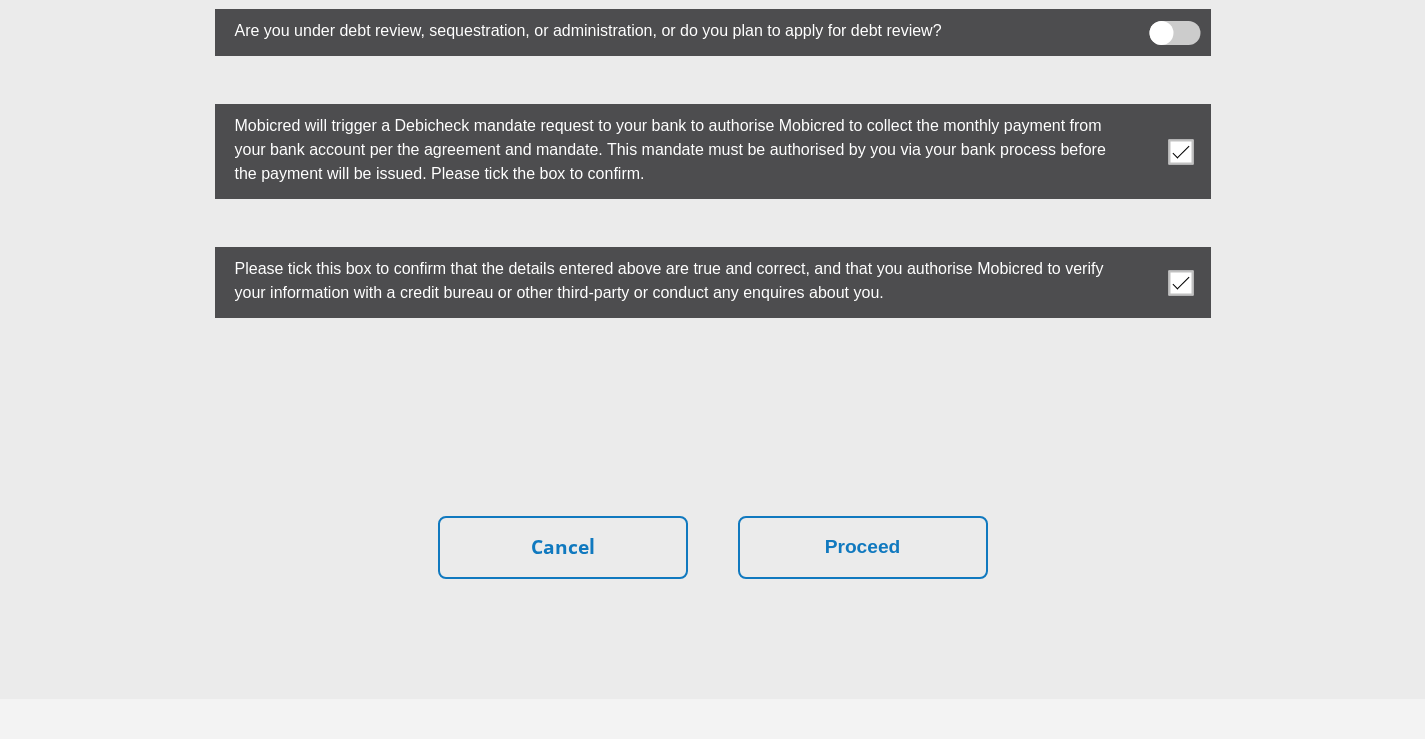 scroll, scrollTop: 5627, scrollLeft: 0, axis: vertical 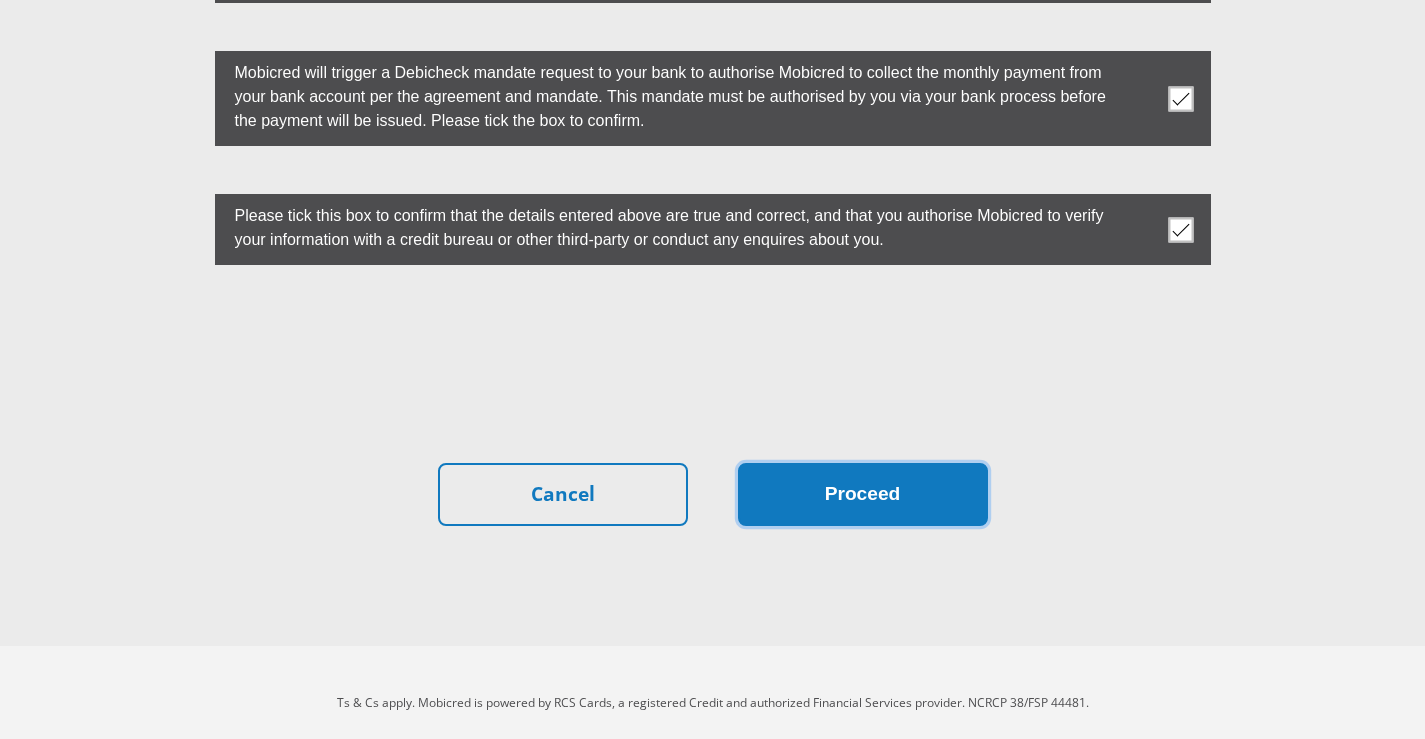 click on "Proceed" at bounding box center (863, 494) 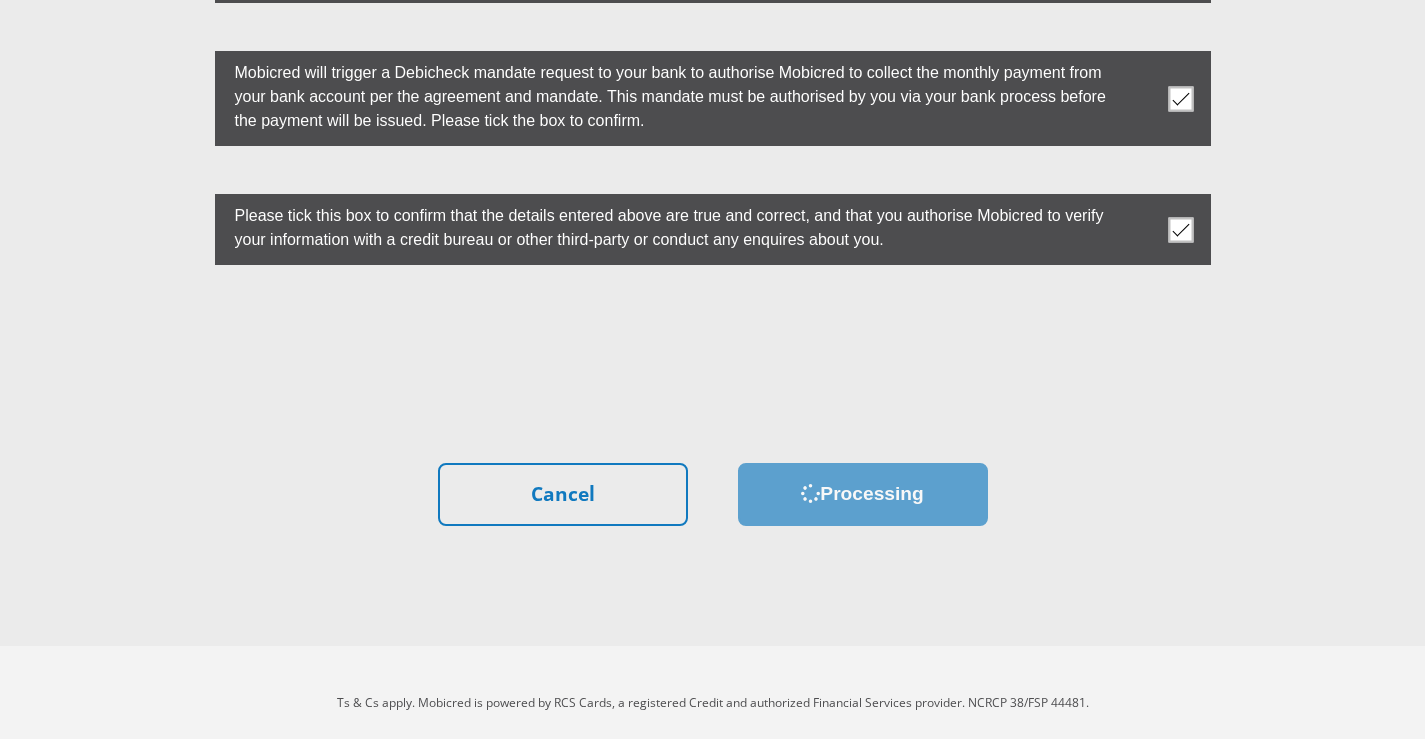 scroll, scrollTop: 0, scrollLeft: 0, axis: both 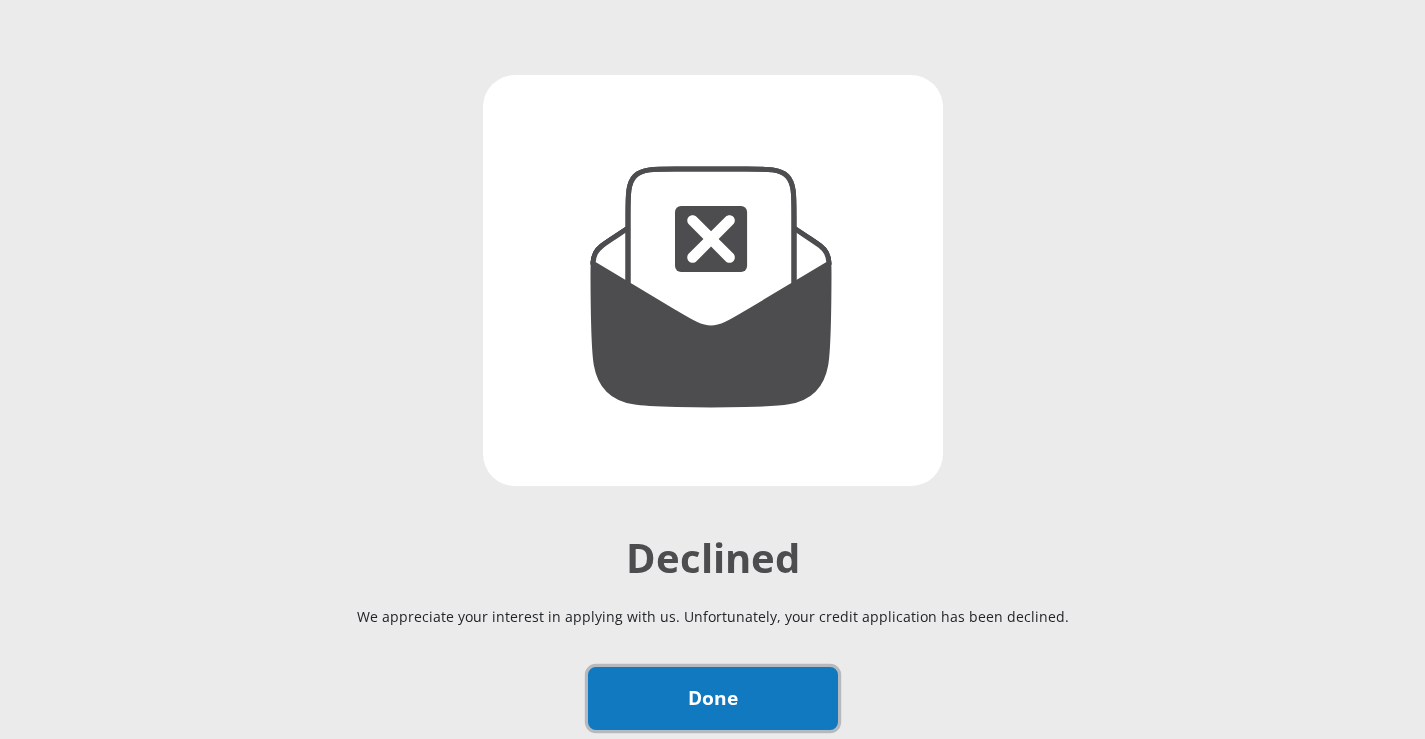 click on "Done" at bounding box center [713, 698] 